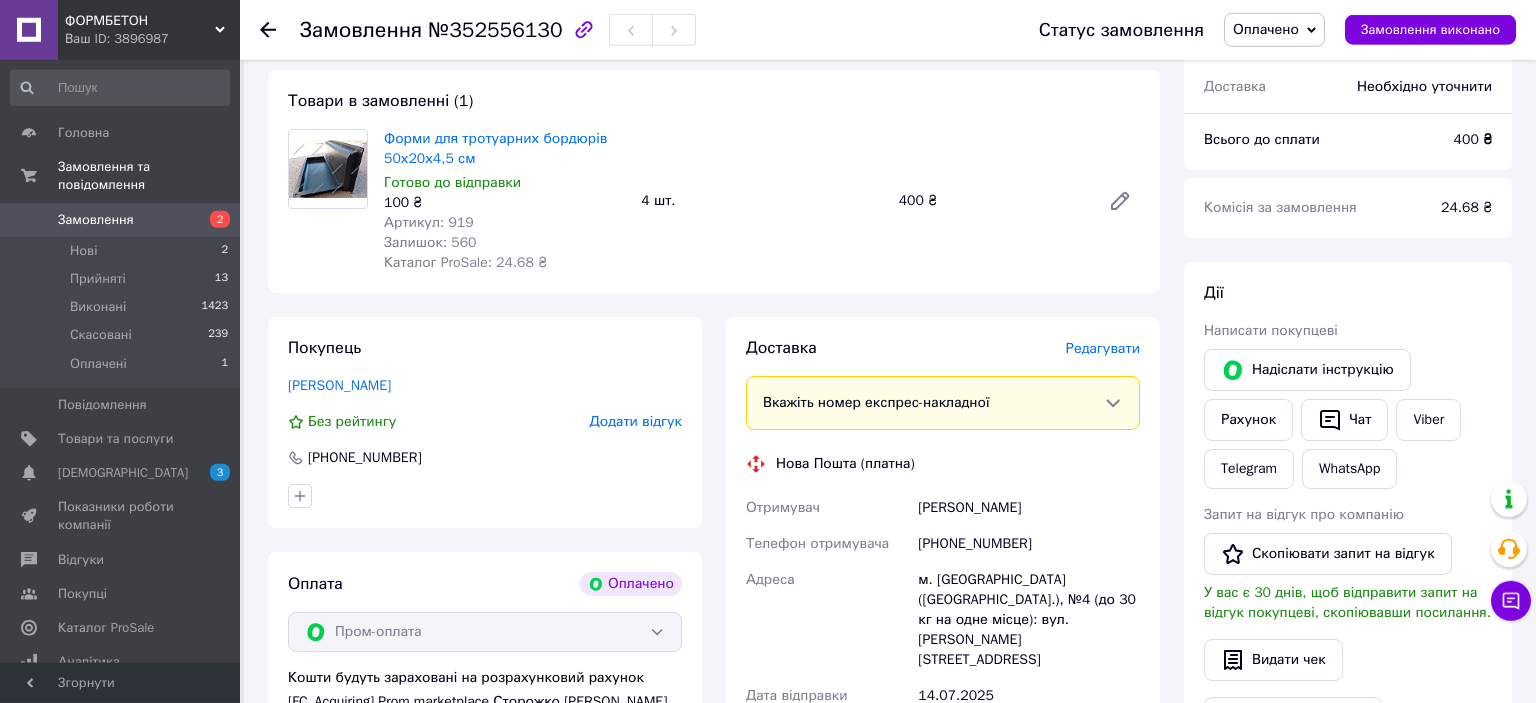scroll, scrollTop: 739, scrollLeft: 0, axis: vertical 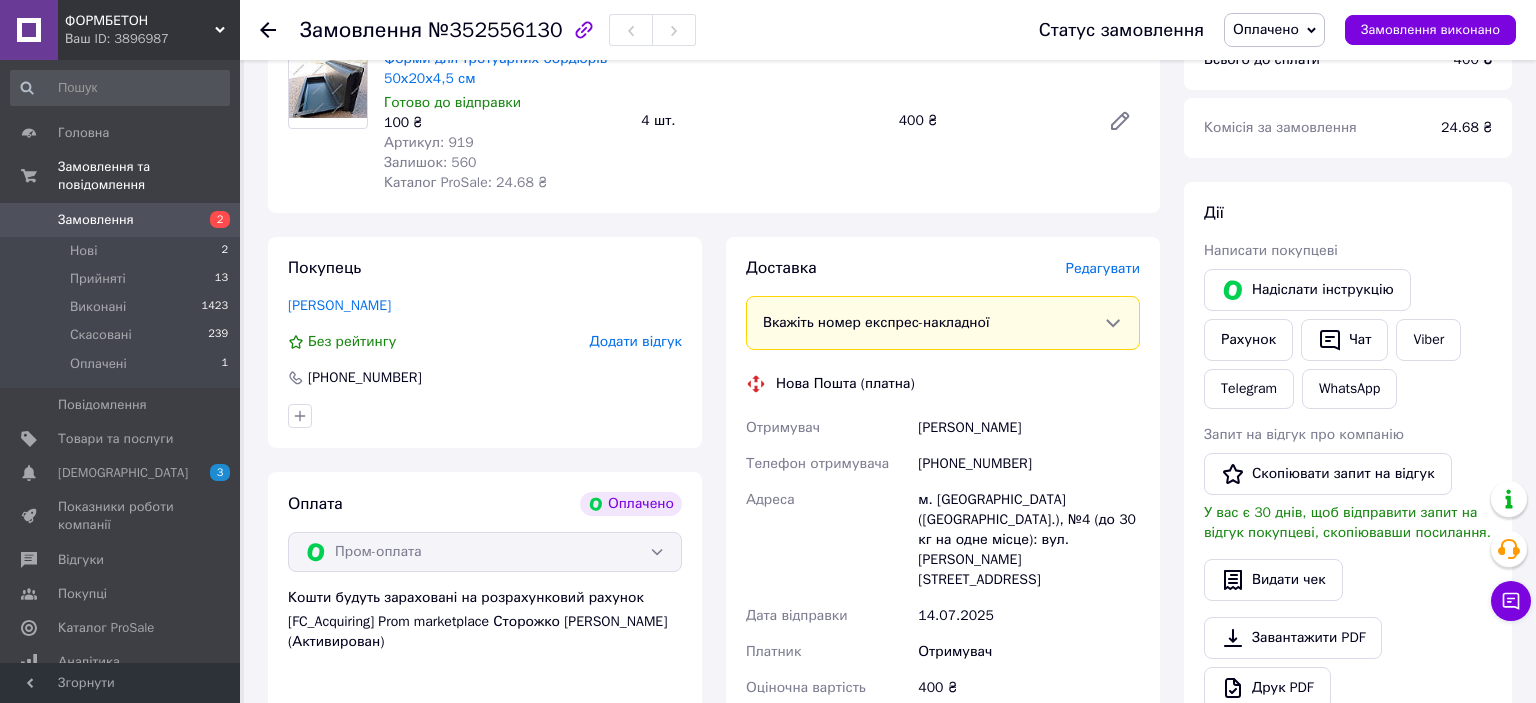 click on "Редагувати" at bounding box center (1103, 268) 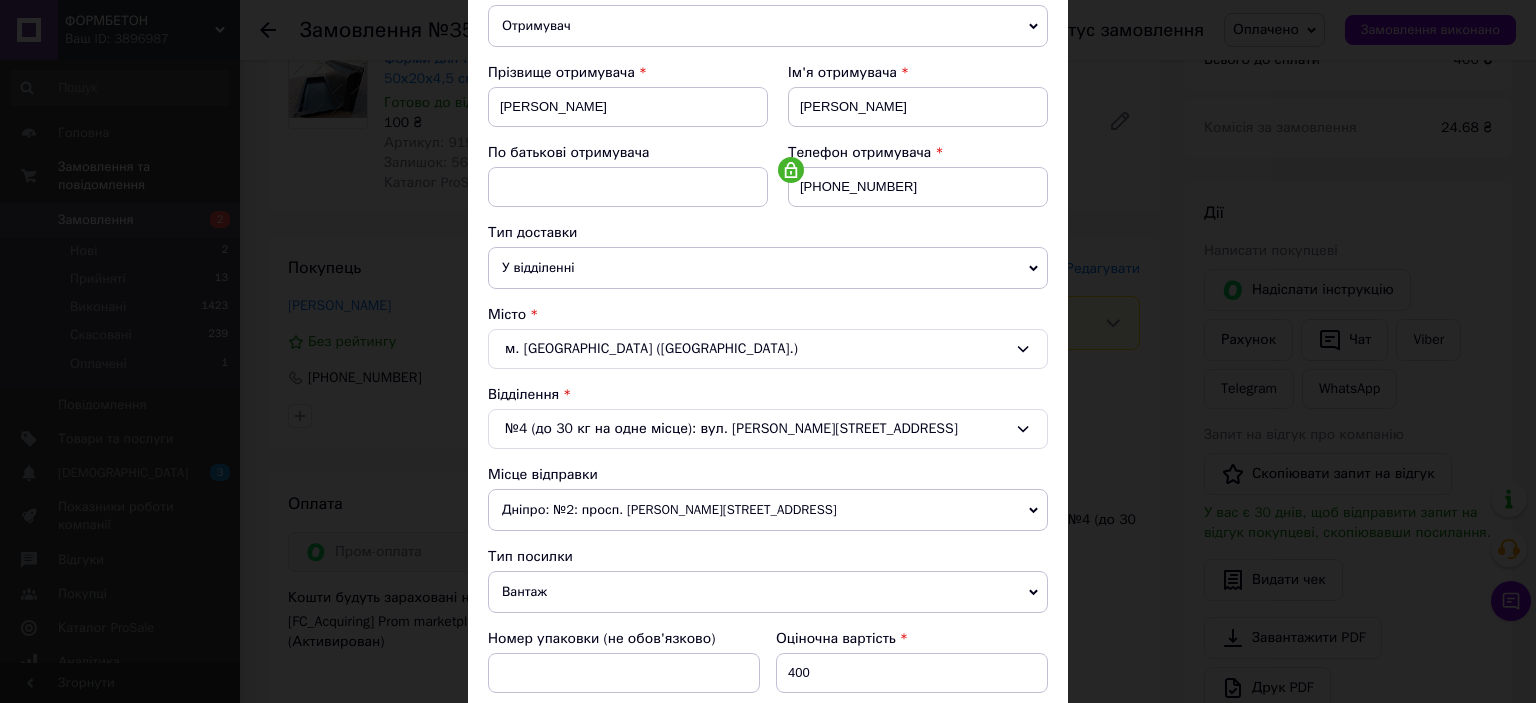 scroll, scrollTop: 331, scrollLeft: 0, axis: vertical 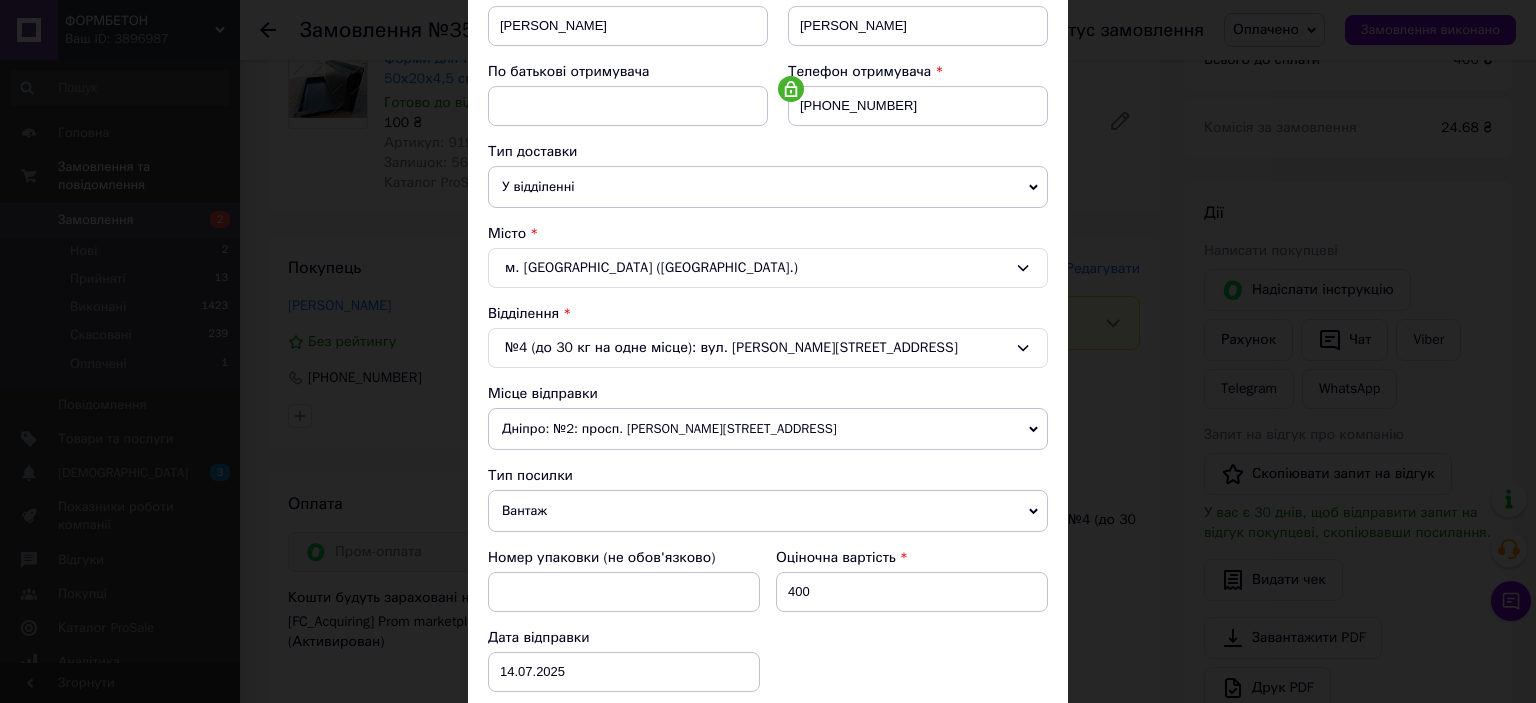 click on "№4 (до 30 кг на одне місце): вул. Михайла Сидорянського, 7б" at bounding box center (768, 348) 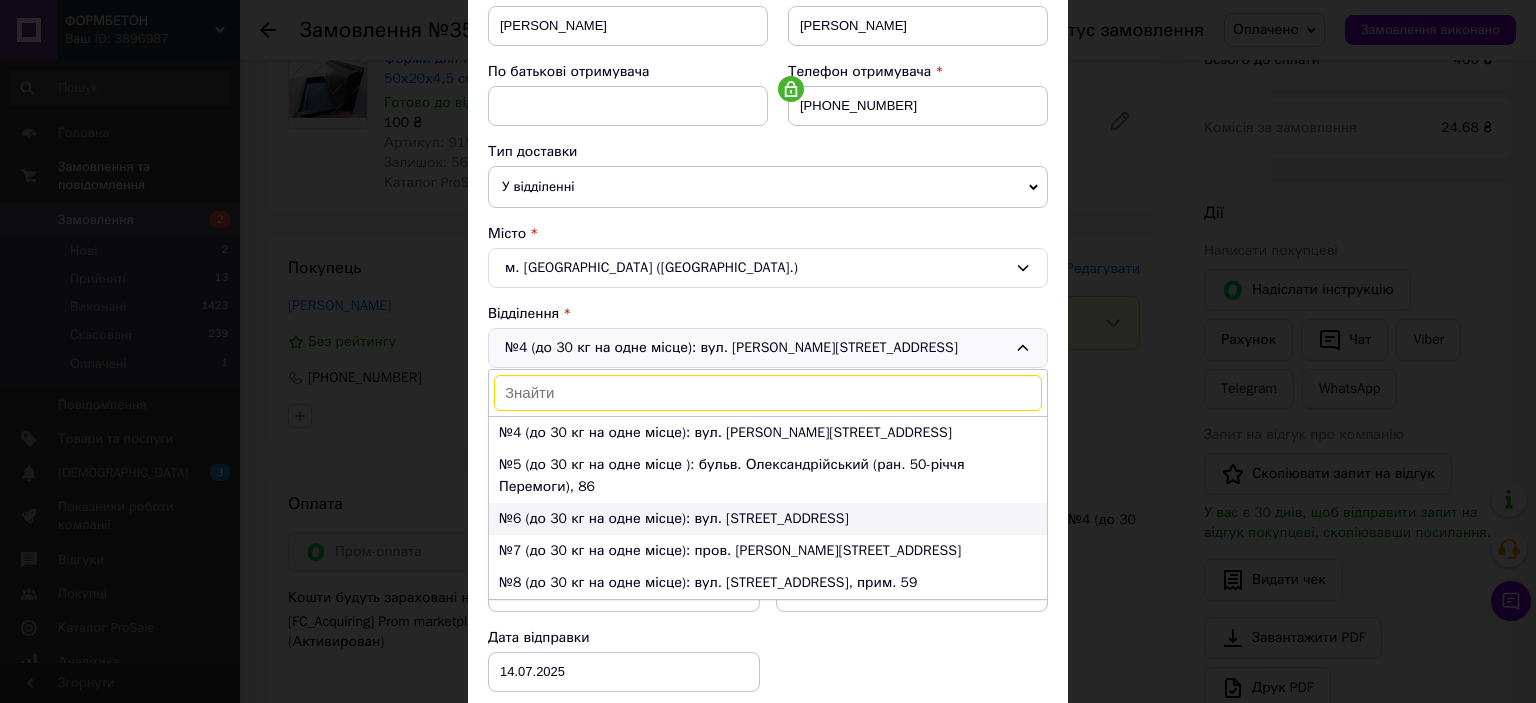 scroll, scrollTop: 0, scrollLeft: 0, axis: both 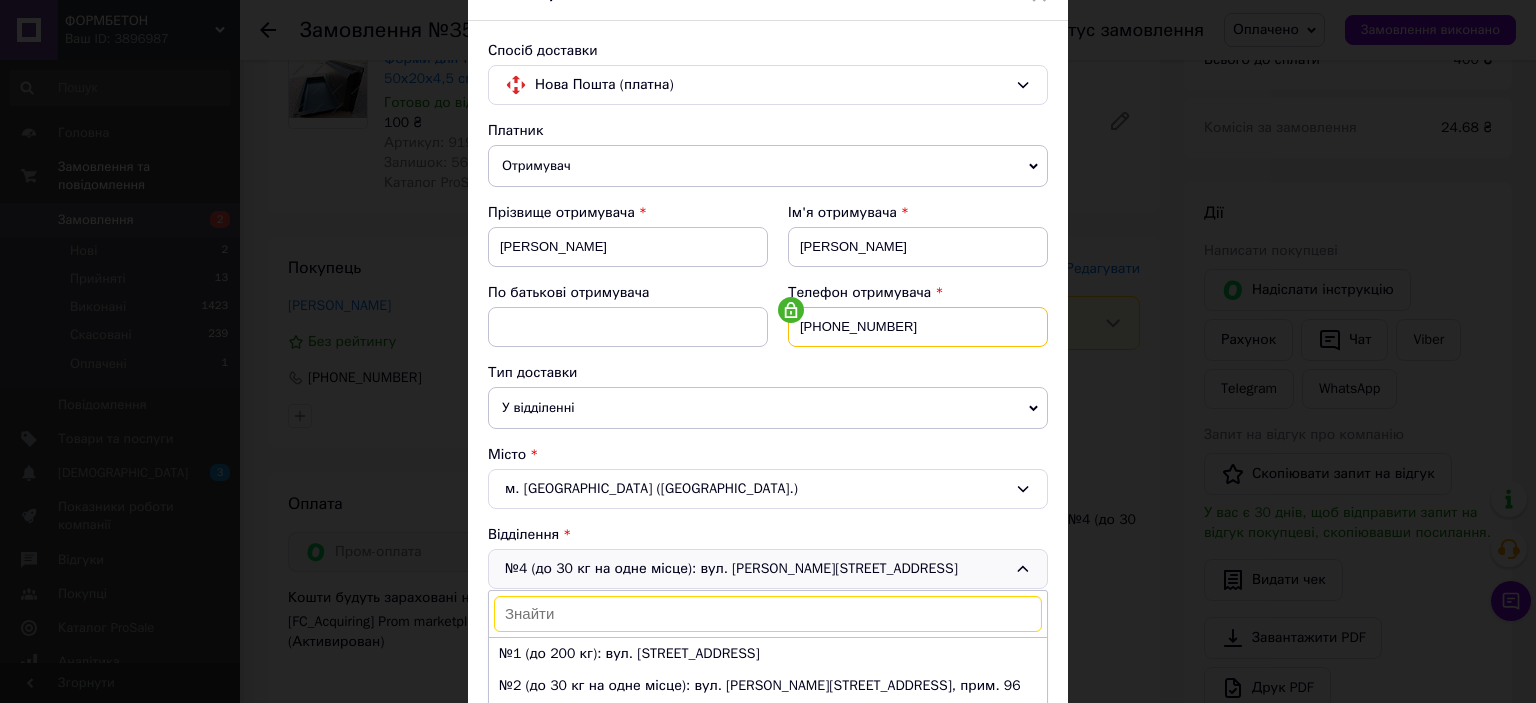 drag, startPoint x: 898, startPoint y: 327, endPoint x: 819, endPoint y: 327, distance: 79 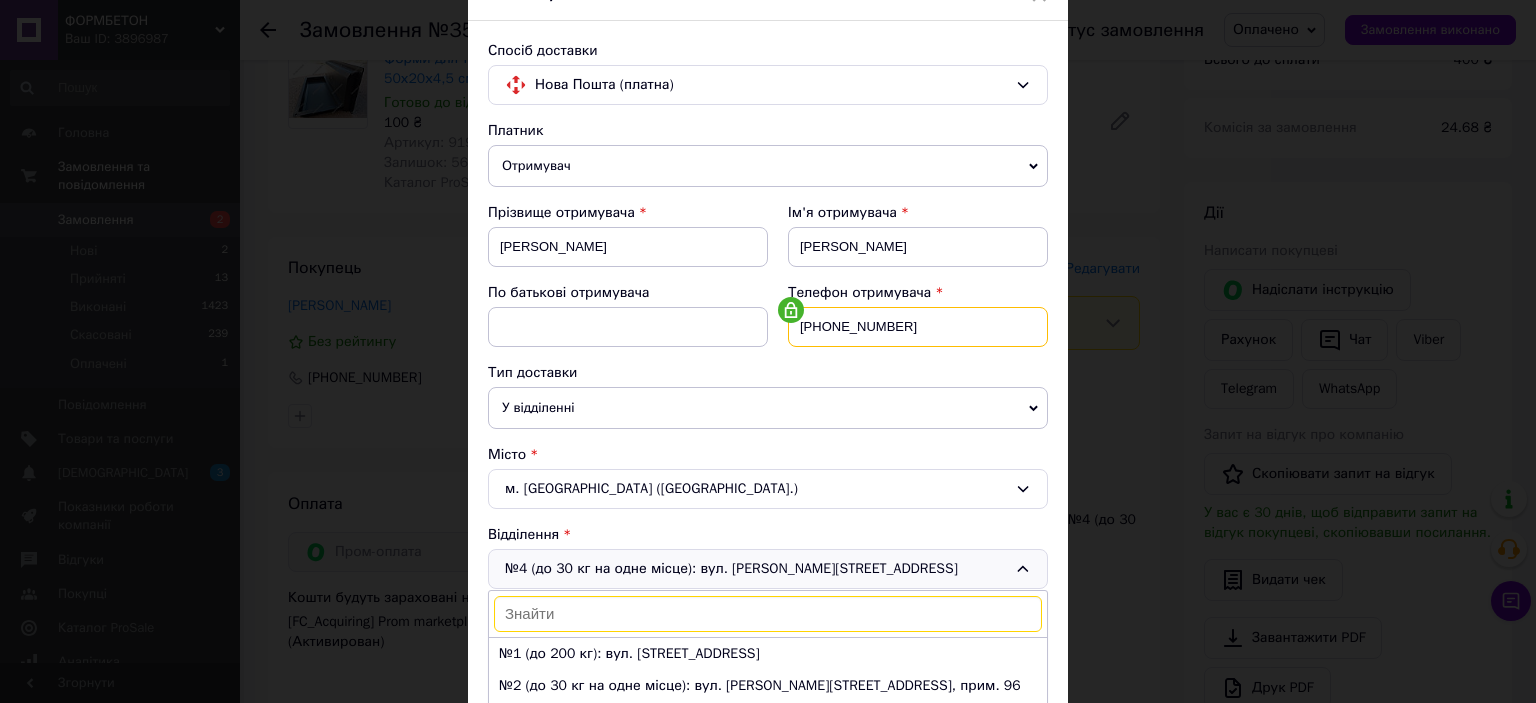 click on "[PHONE_NUMBER]" at bounding box center [918, 327] 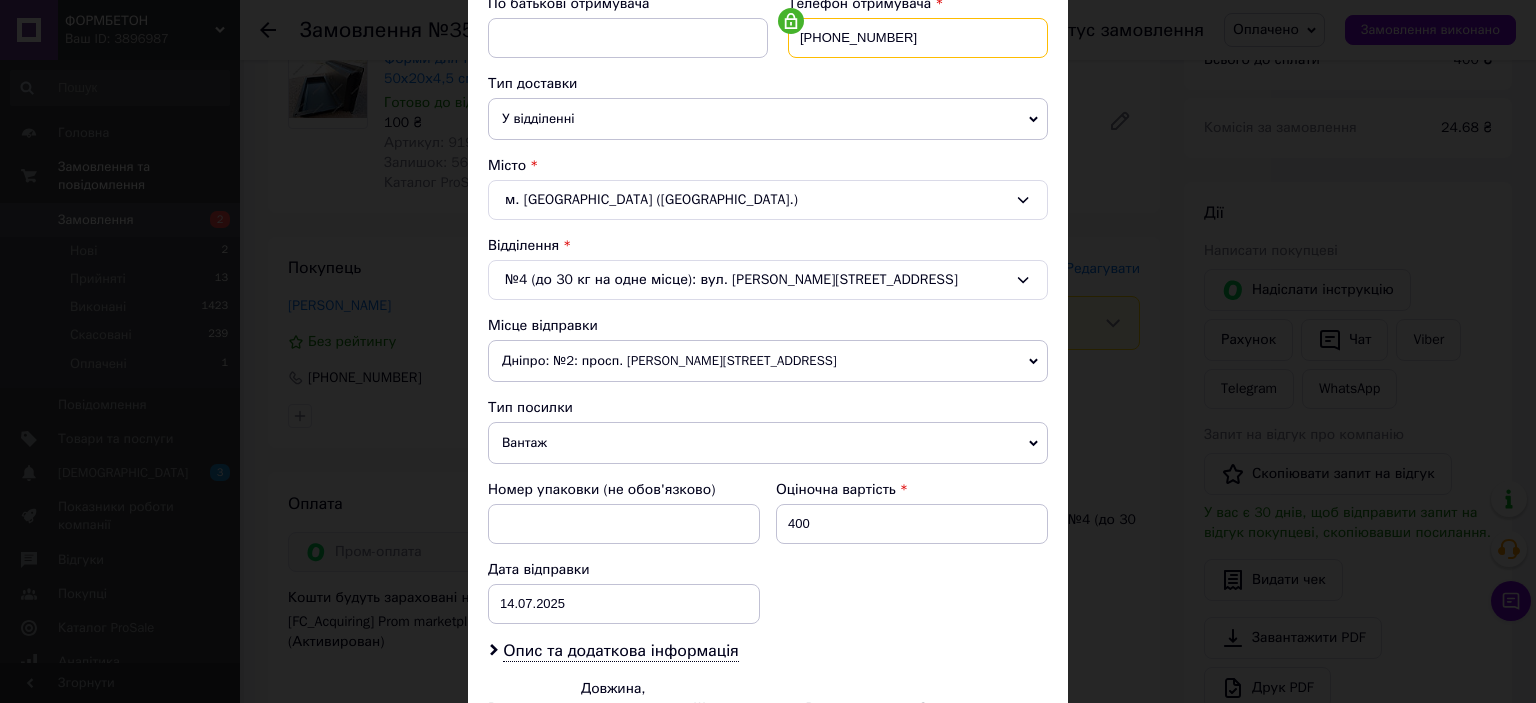 scroll, scrollTop: 442, scrollLeft: 0, axis: vertical 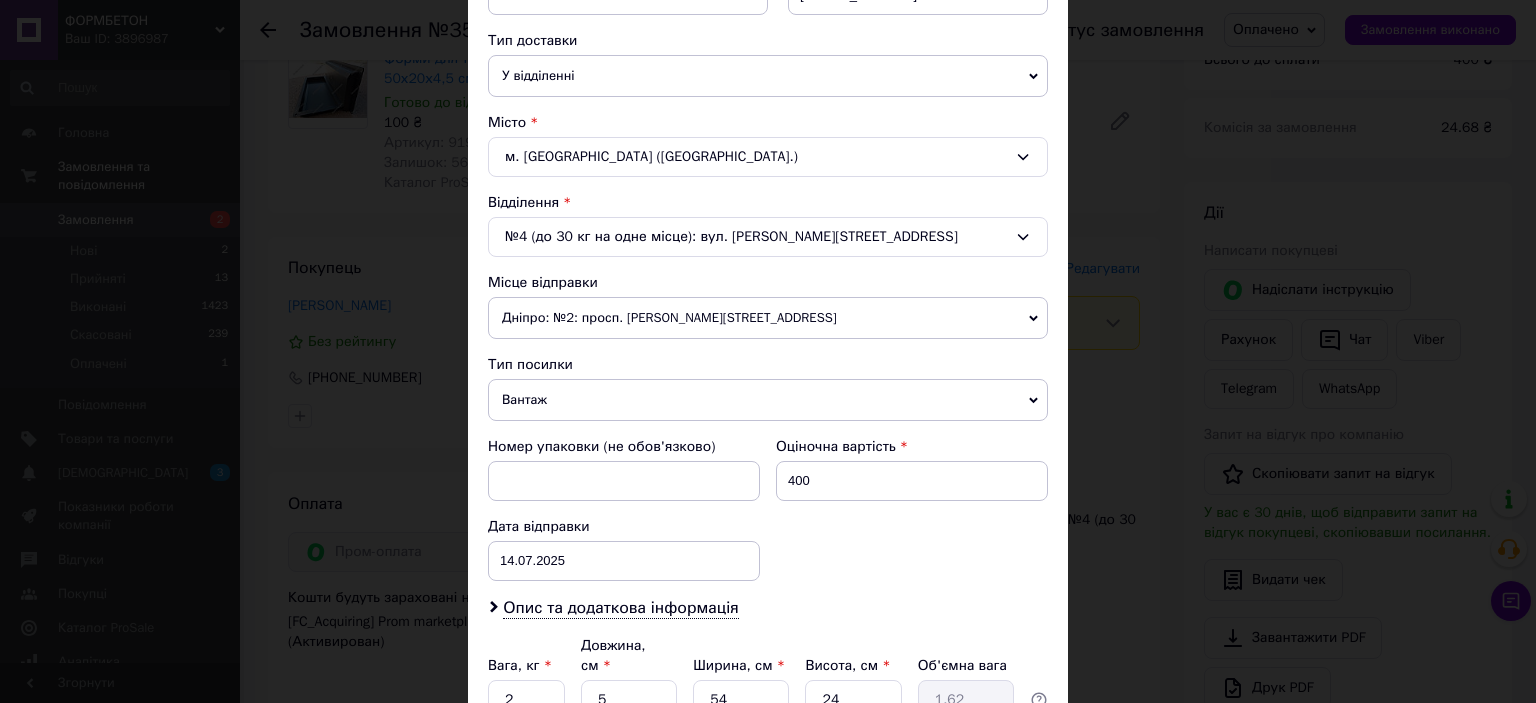 click on "№4 (до 30 кг на одне місце): вул. Михайла Сидорянського, 7б" at bounding box center (768, 237) 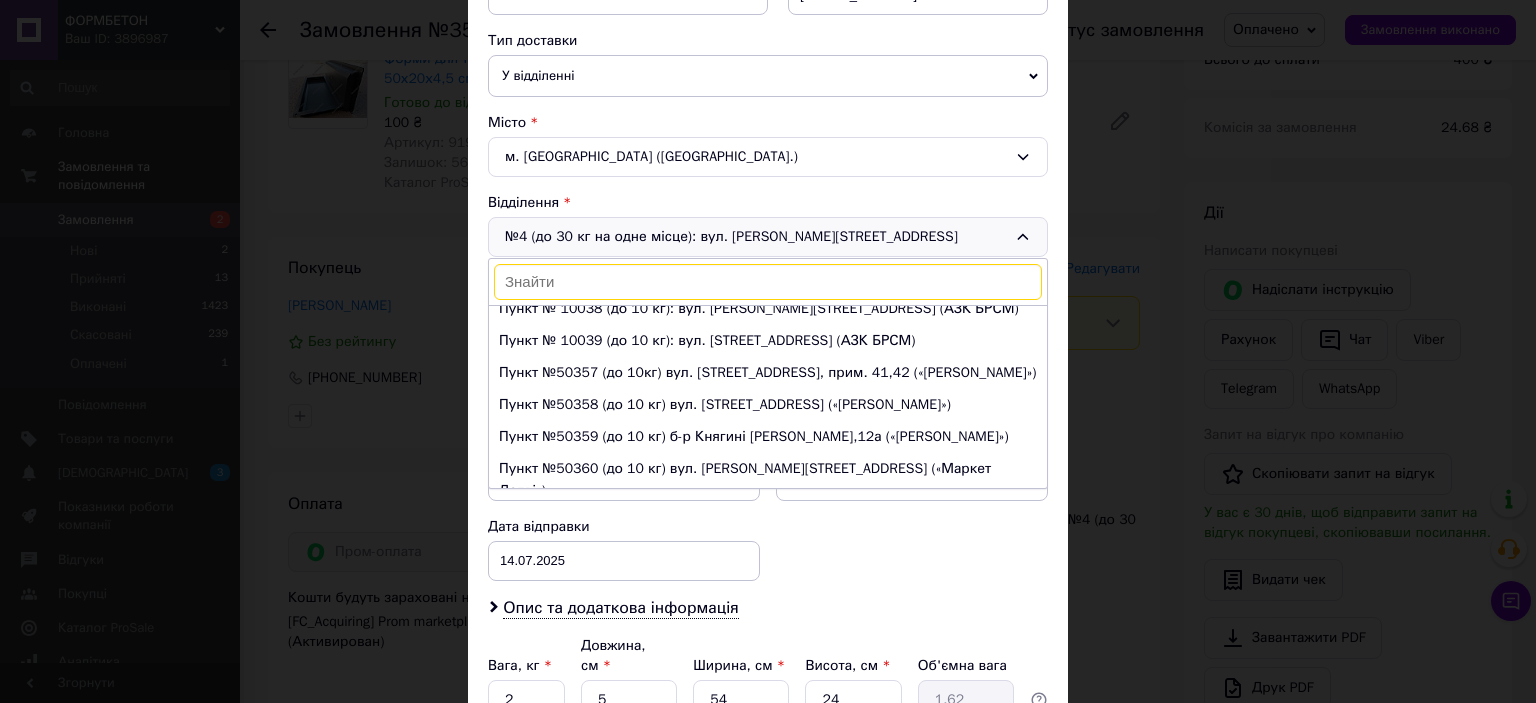 scroll, scrollTop: 864, scrollLeft: 0, axis: vertical 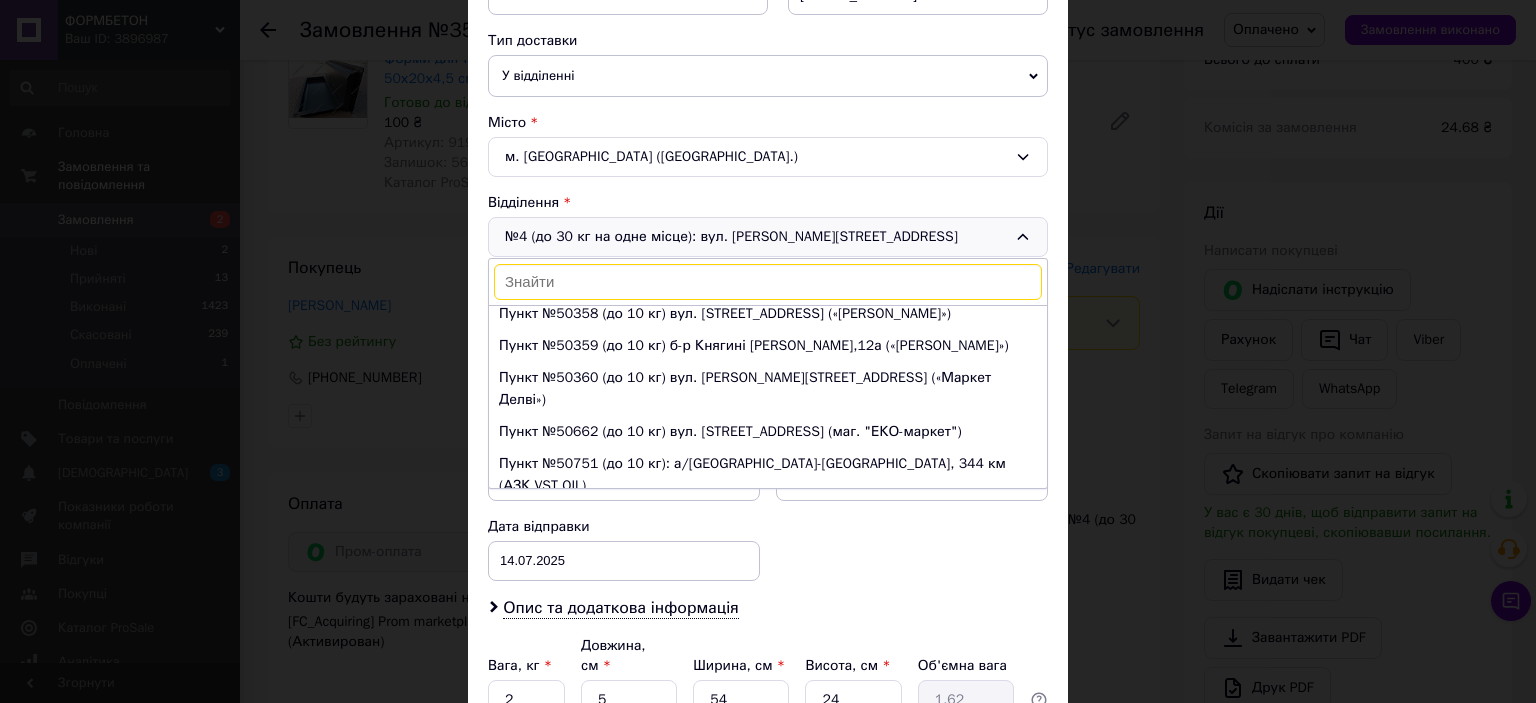 click on "× Редагування доставки Спосіб доставки Нова Пошта (платна) Платник Отримувач Відправник Прізвище отримувача Гриненко Ім'я отримувача Олександр По батькові отримувача Телефон отримувача +380968277338 Тип доставки У відділенні Кур'єром В поштоматі Місто м. Біла Церква (Київська обл.) Відділення №4 (до 30 кг на одне місце): вул. Михайла Сидорянського, 7б №1 (до 200 кг): вул. Київська, 33 №2 (до 30 кг на одне місце): вул. Гончара, 20, прим. 96 №3 (до 30 кг на одне місце ): вул. Чорних Запорожців, 47/1 №4 (до 30 кг на одне місце): вул. Михайла Сидорянського, 7б №16: вул. Івана Пулюя, 48, прим. 2 400 <" at bounding box center [768, 351] 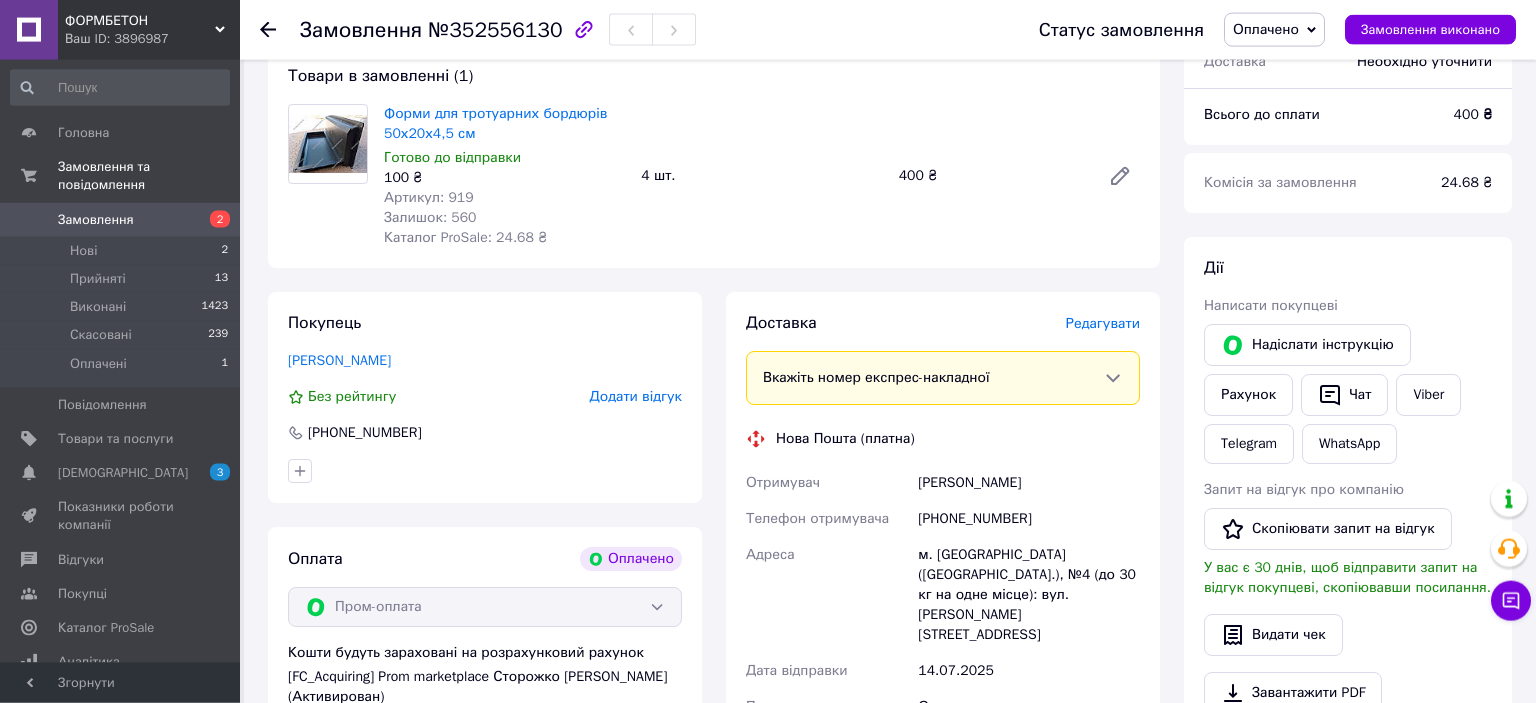 scroll, scrollTop: 633, scrollLeft: 0, axis: vertical 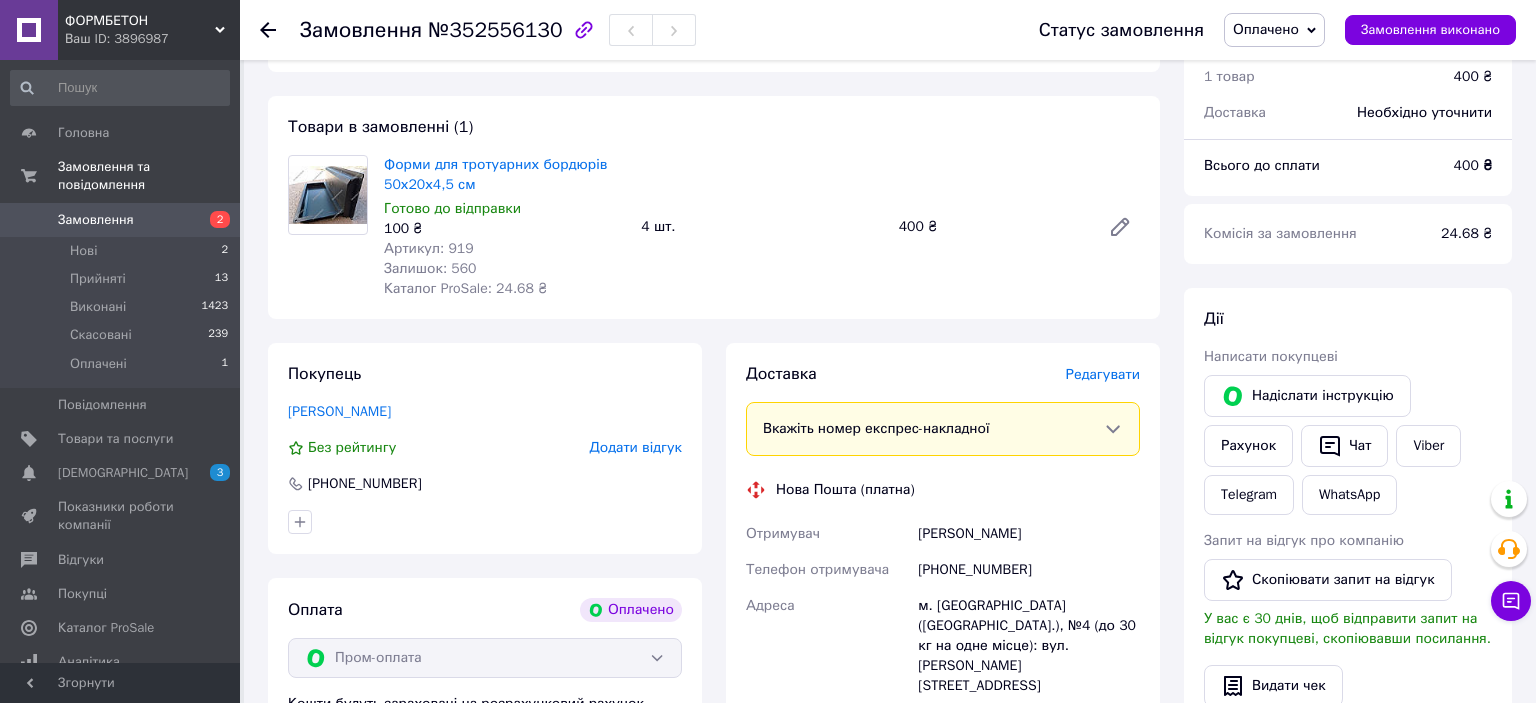 click on "Оплачено" at bounding box center (1266, 29) 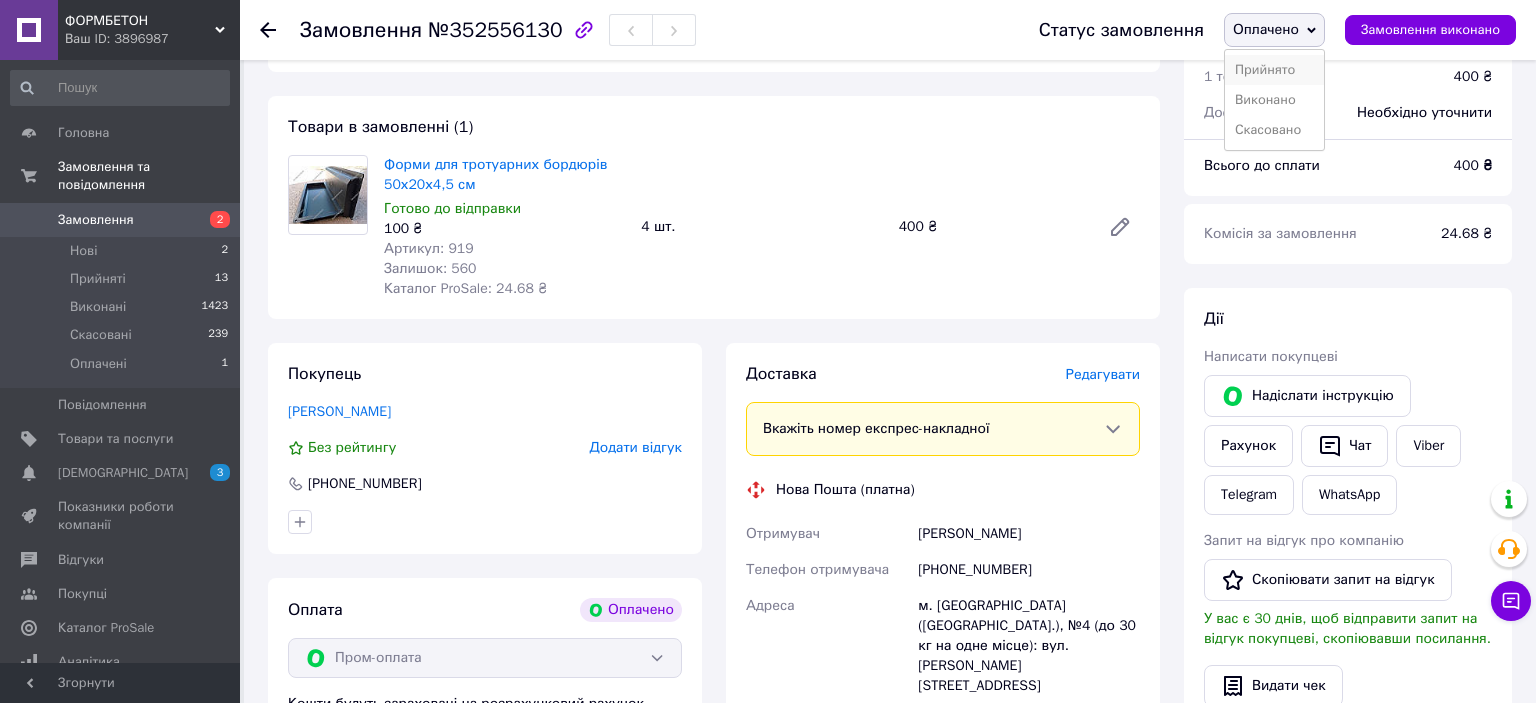 click on "Прийнято" at bounding box center (1274, 70) 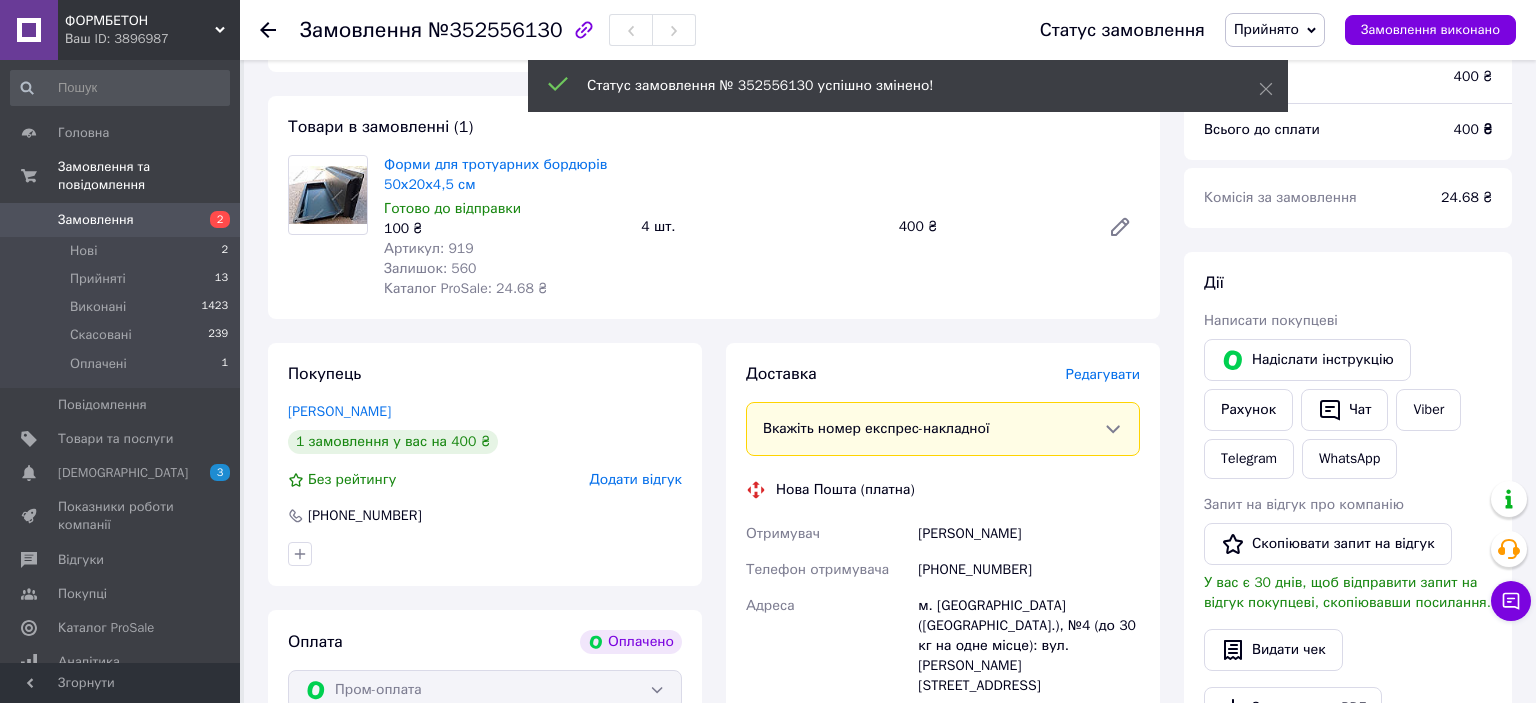 click on "Редагувати" at bounding box center [1103, 374] 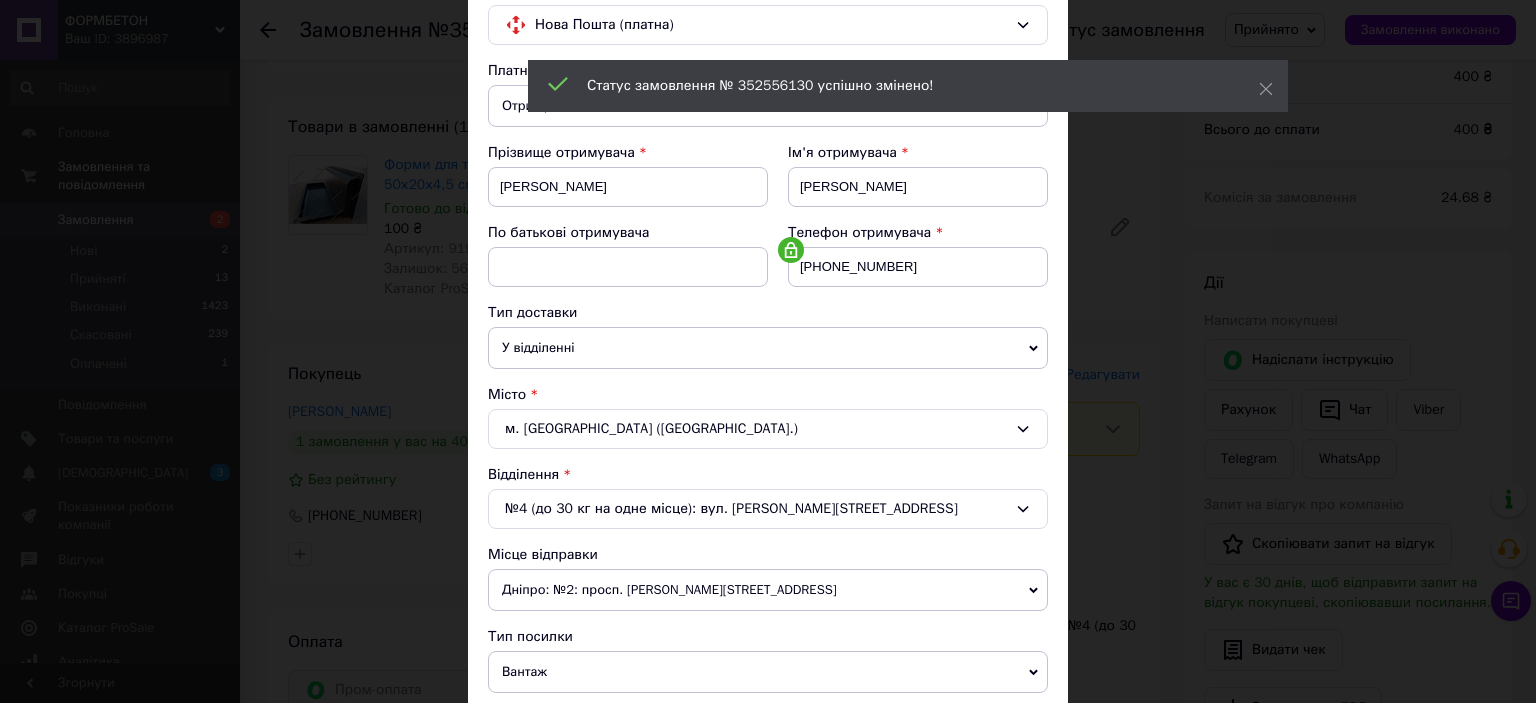 scroll, scrollTop: 221, scrollLeft: 0, axis: vertical 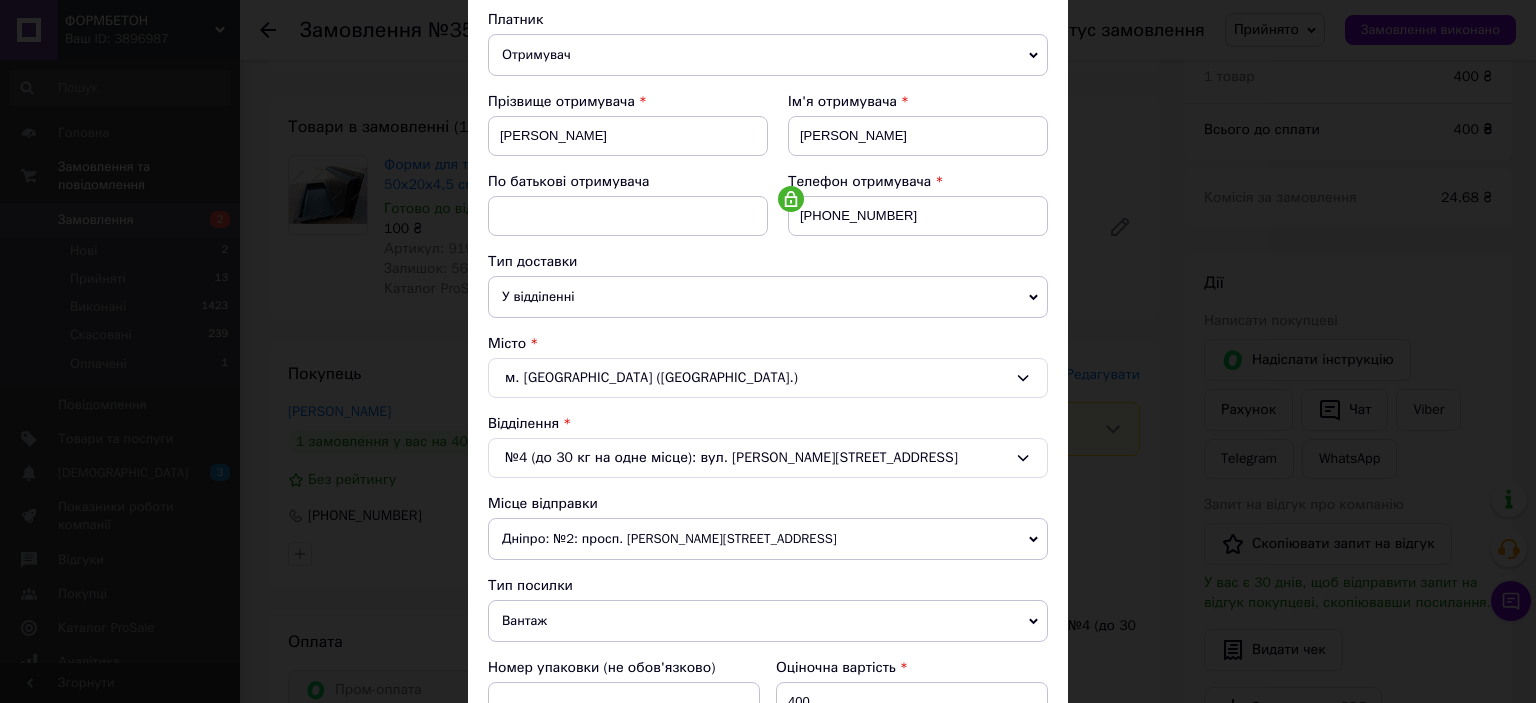 click on "№4 (до 30 кг на одне місце): вул. Михайла Сидорянського, 7б" at bounding box center (768, 458) 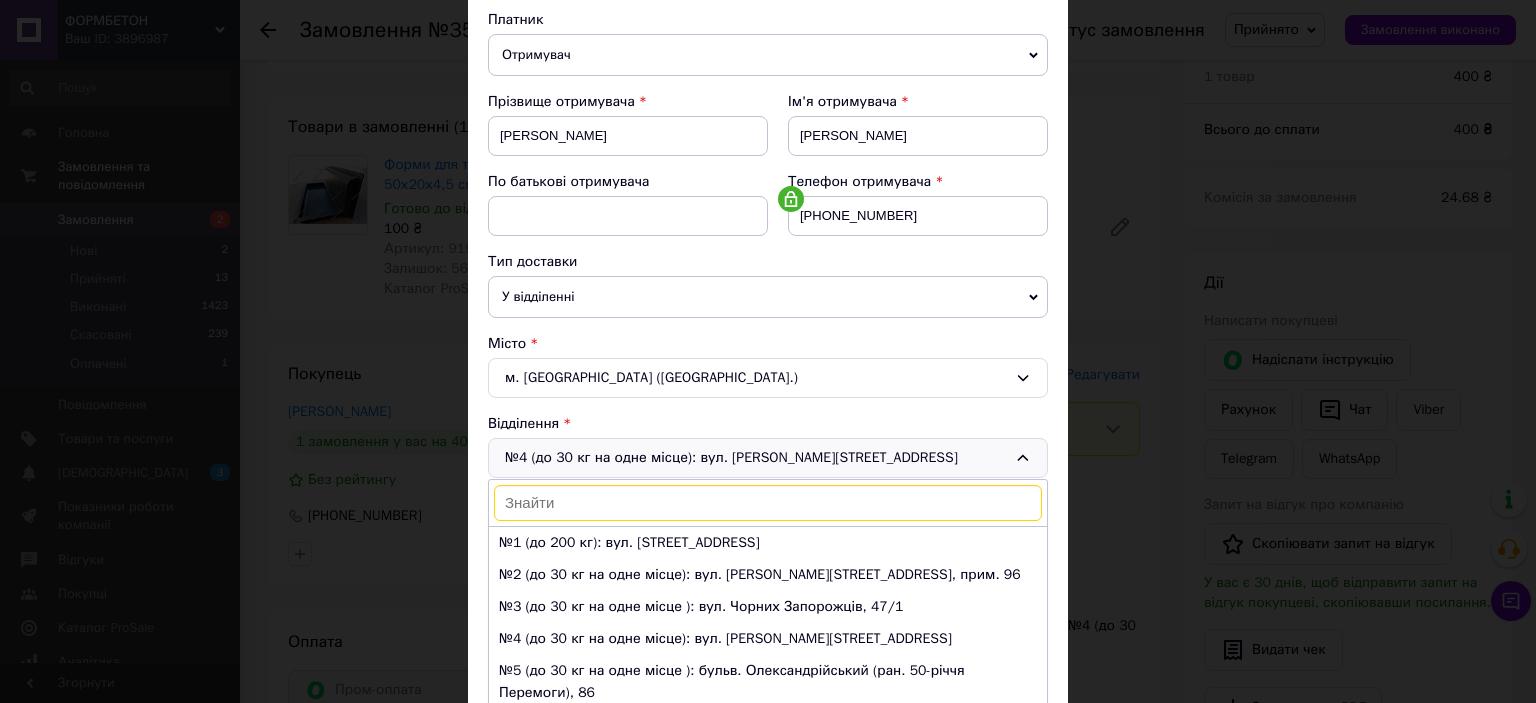 scroll, scrollTop: 96, scrollLeft: 0, axis: vertical 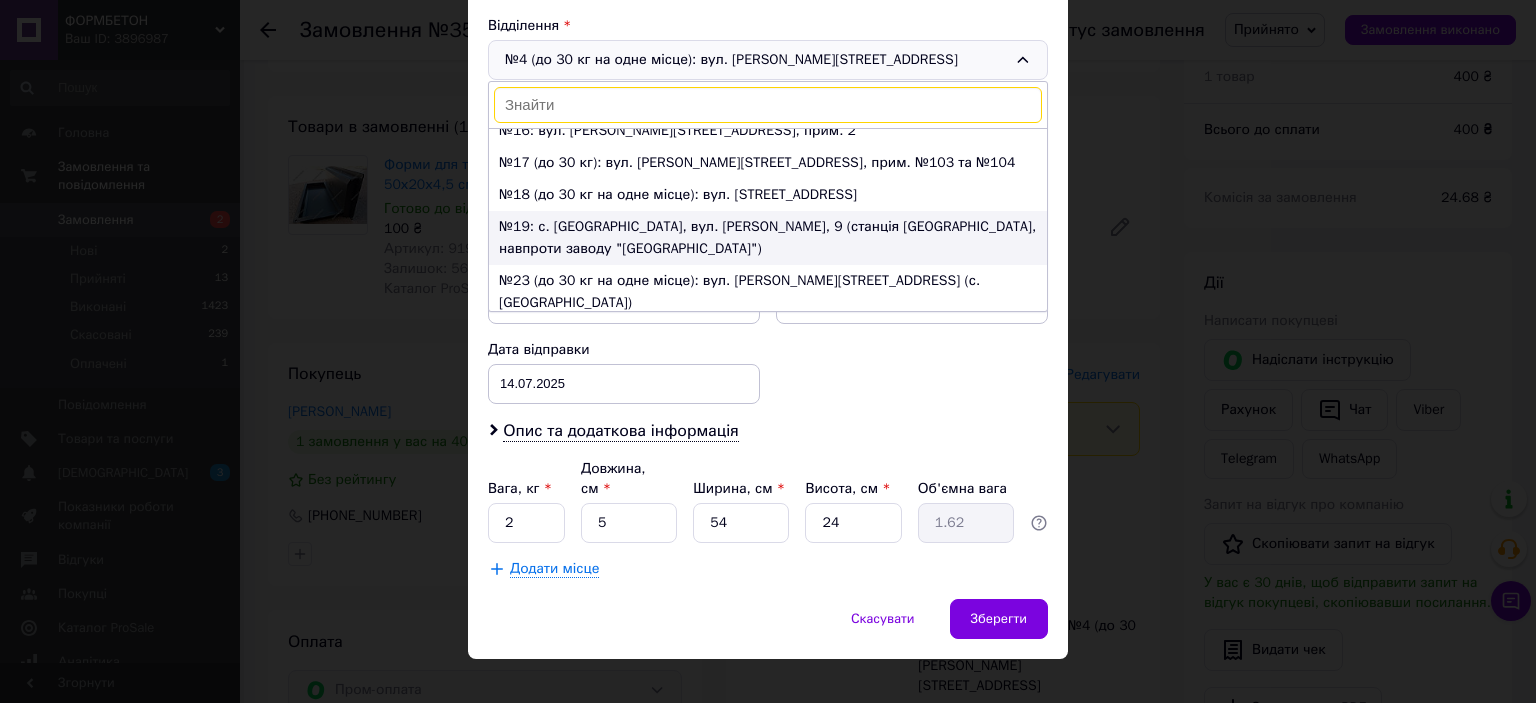 click on "№19: с. [GEOGRAPHIC_DATA], вул. [PERSON_NAME], 9 (станція [GEOGRAPHIC_DATA], навпроти заводу "[GEOGRAPHIC_DATA]")" at bounding box center [768, 238] 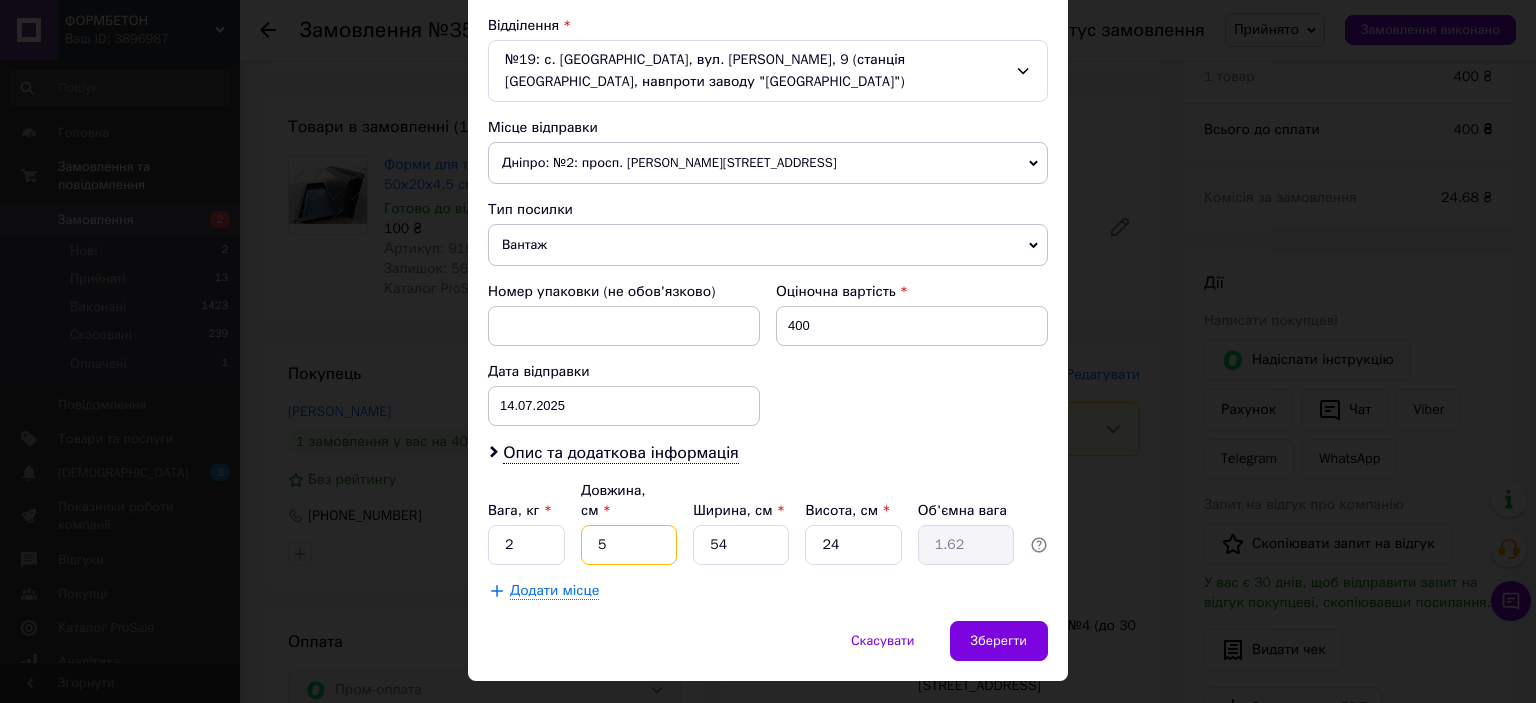click on "5" at bounding box center [629, 545] 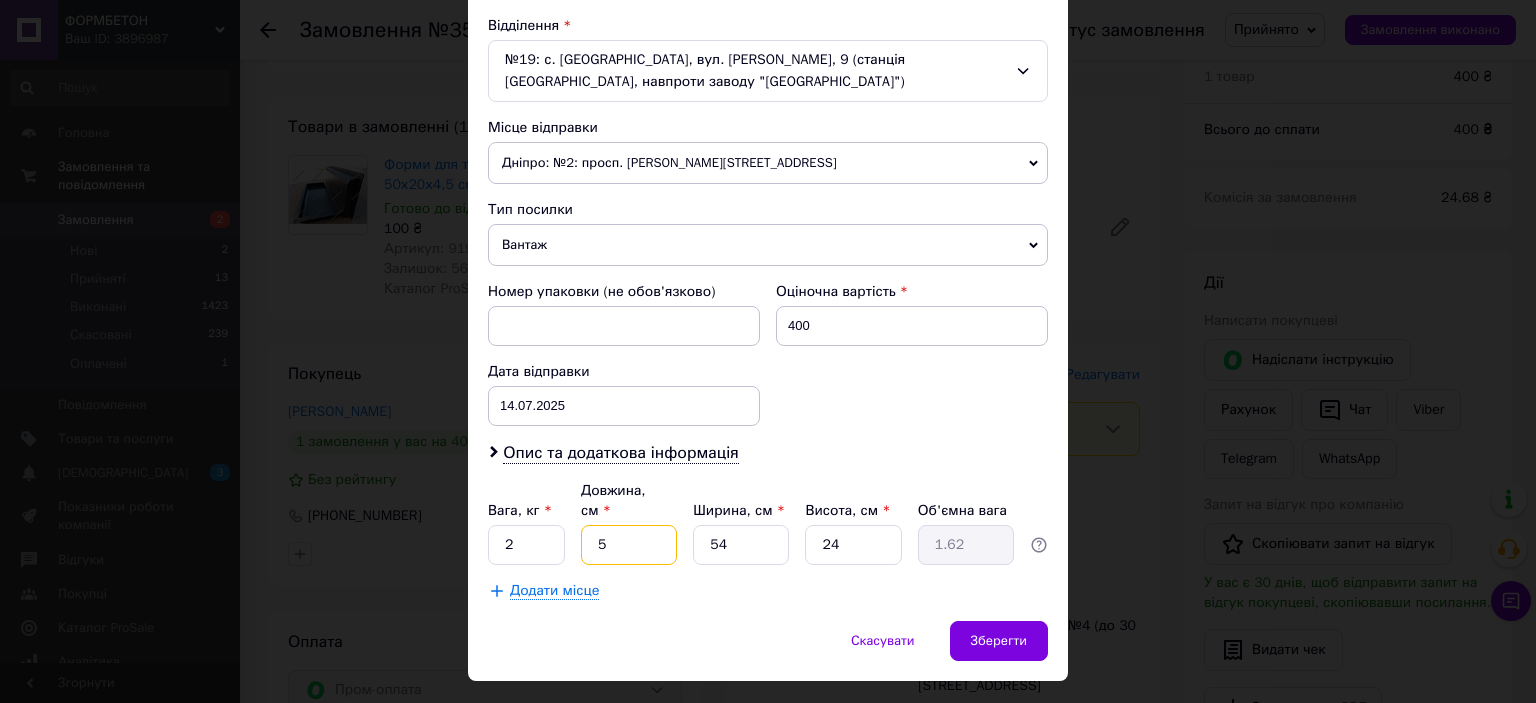 type on "54" 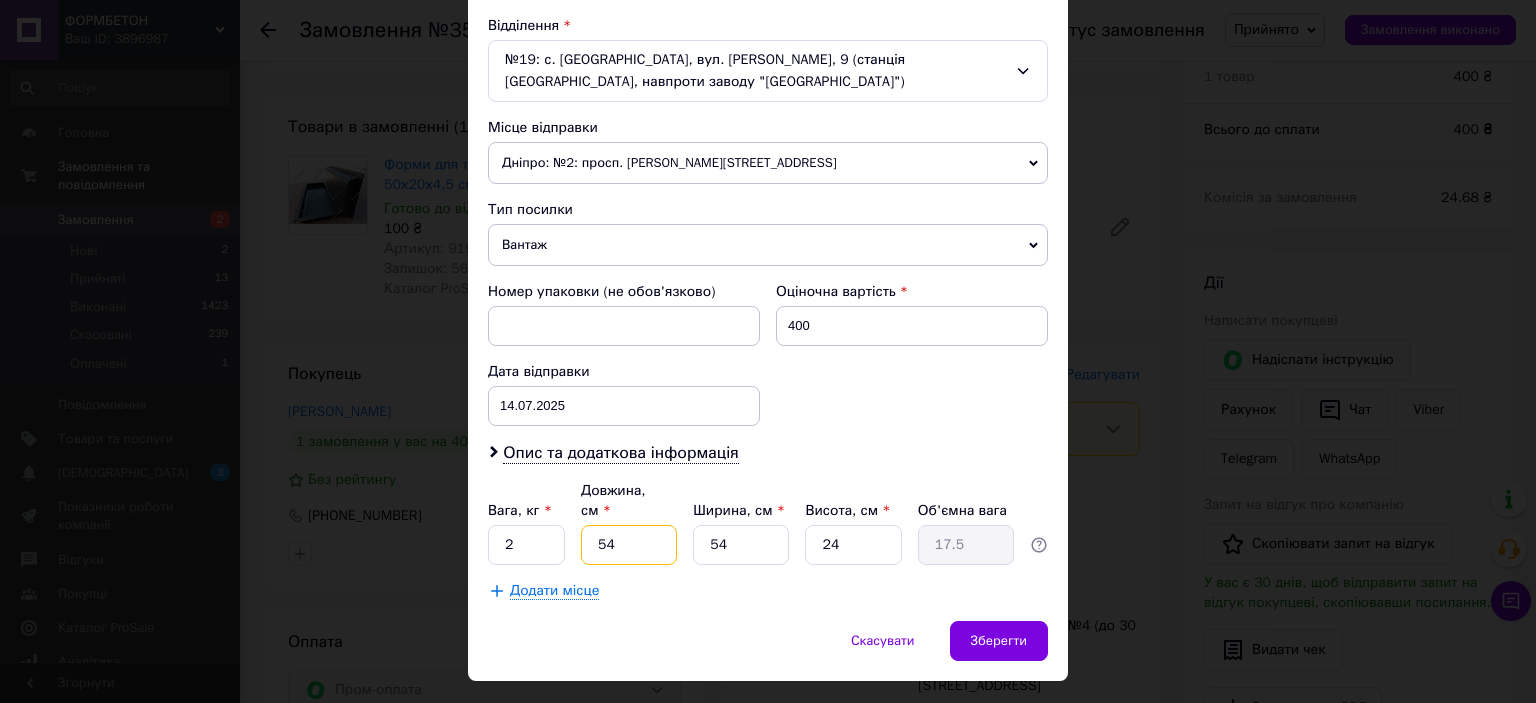type on "54" 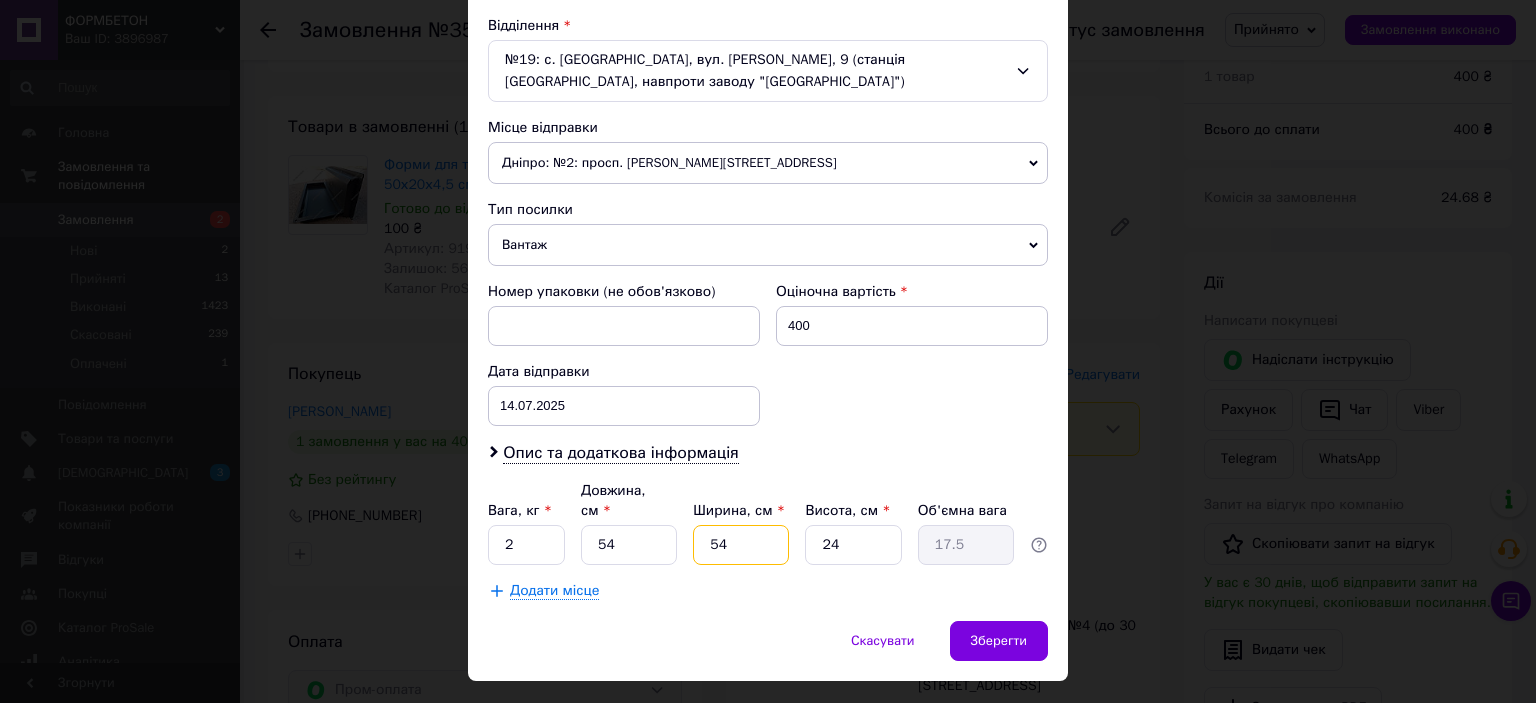 click on "54" at bounding box center (741, 545) 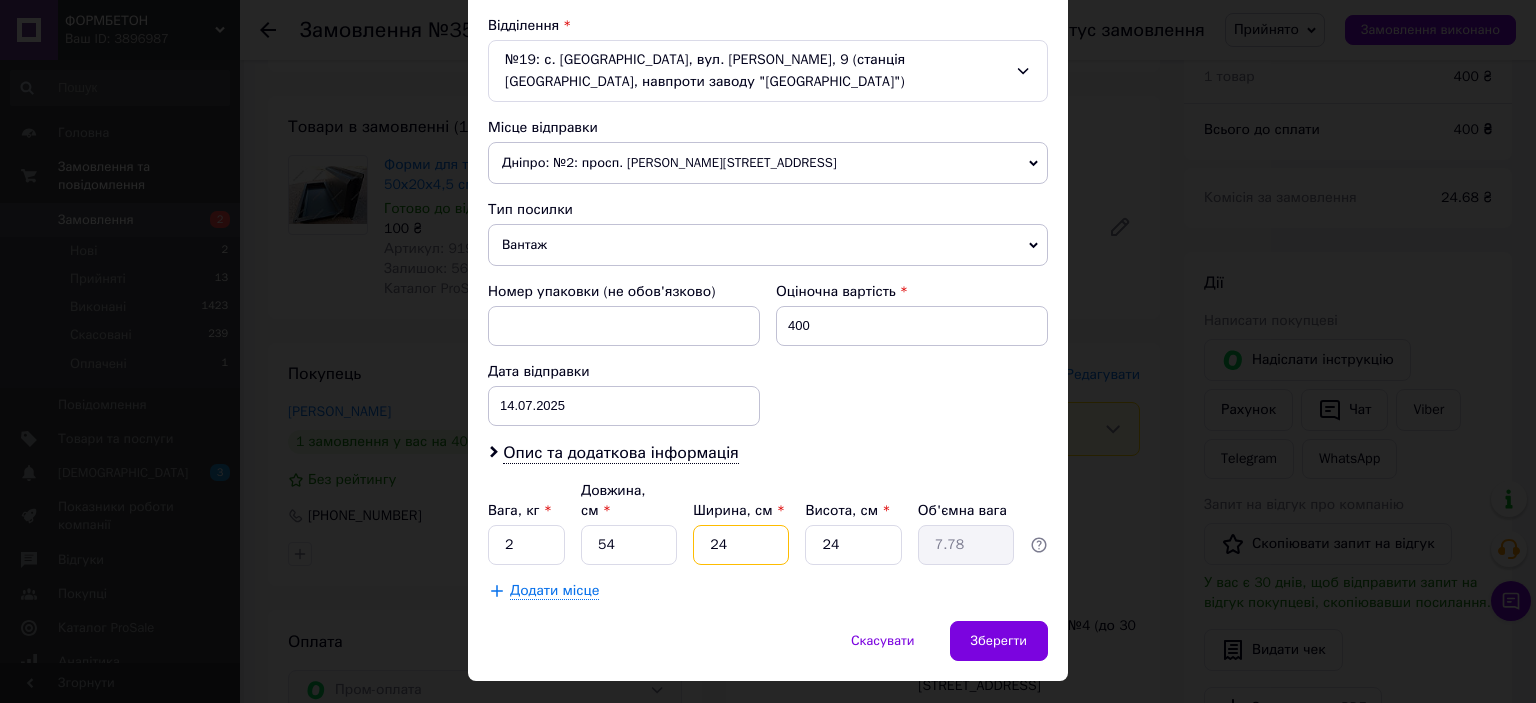 type on "24" 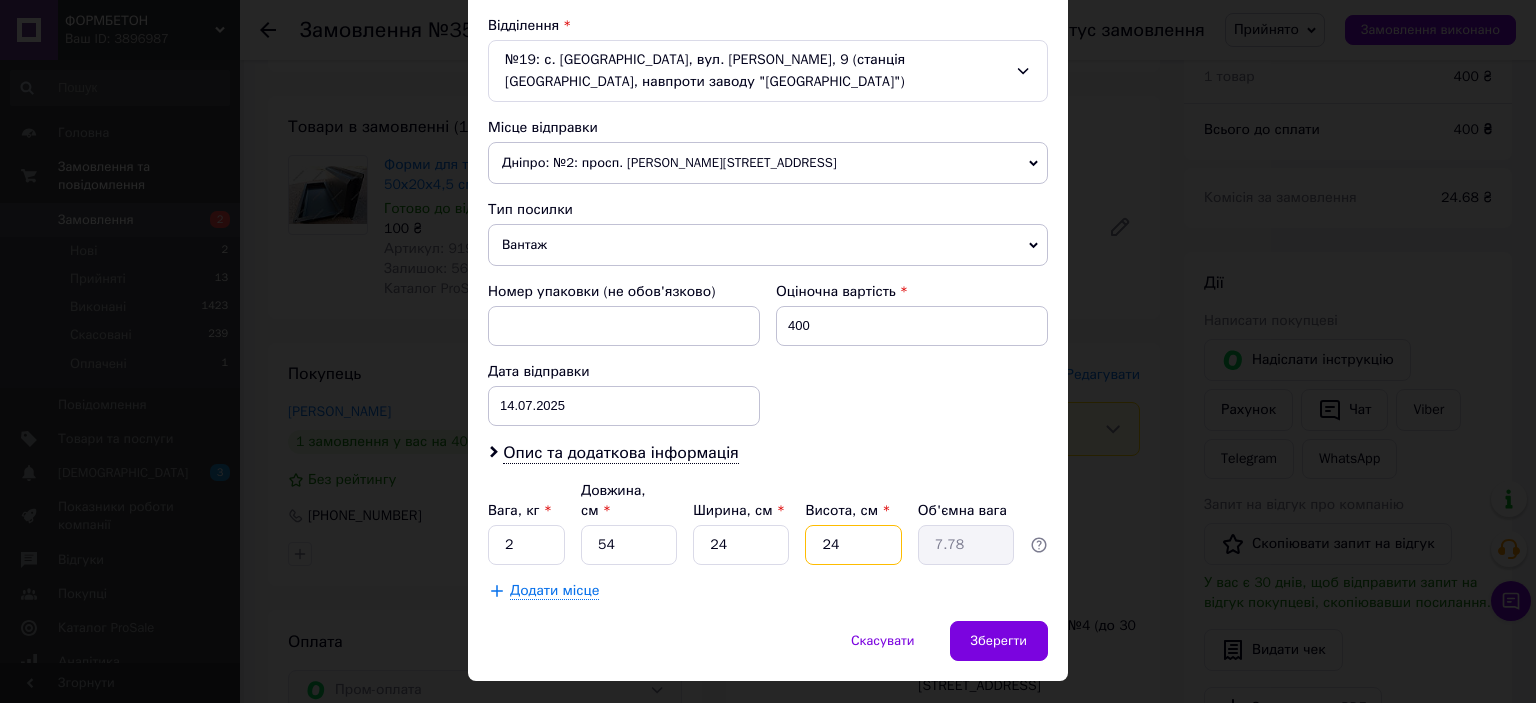 drag, startPoint x: 839, startPoint y: 522, endPoint x: 814, endPoint y: 522, distance: 25 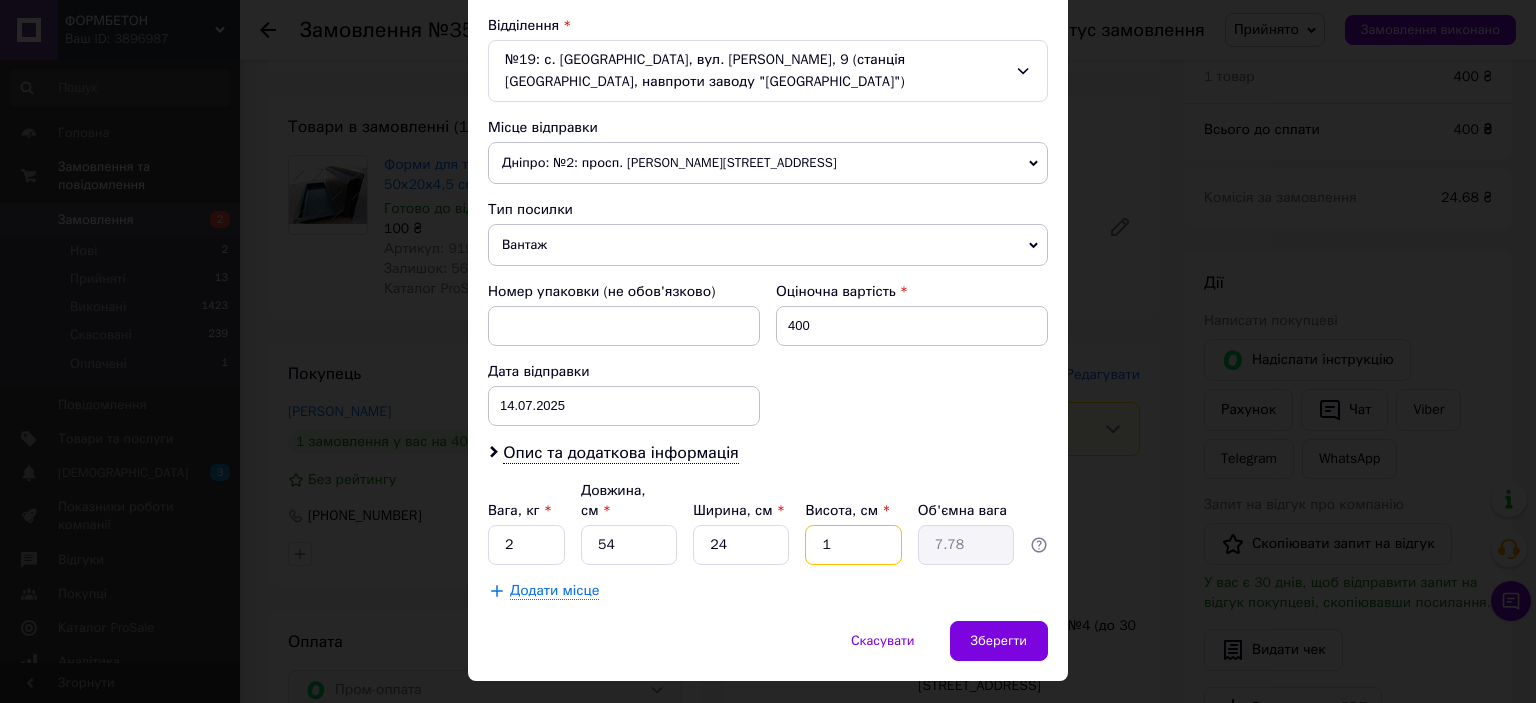 type on "0.32" 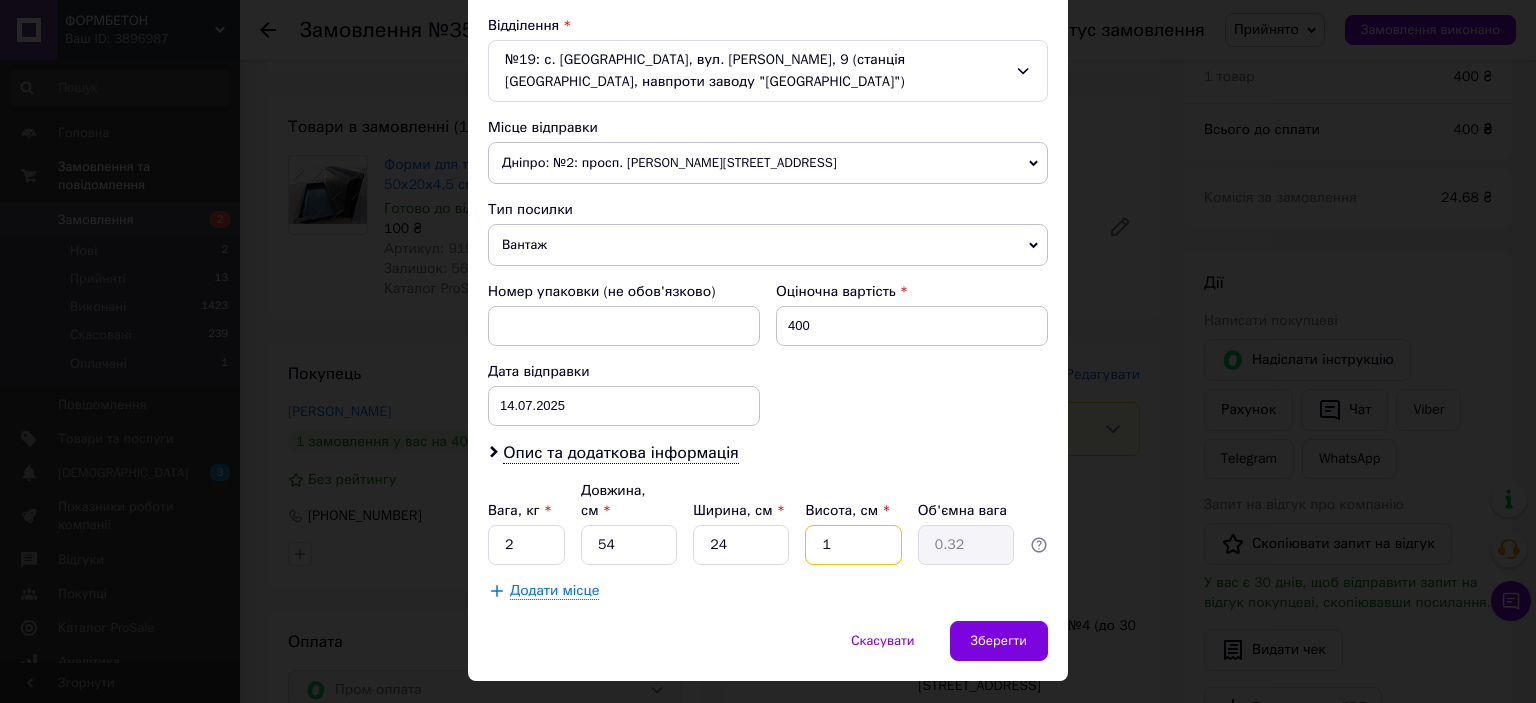 type on "19" 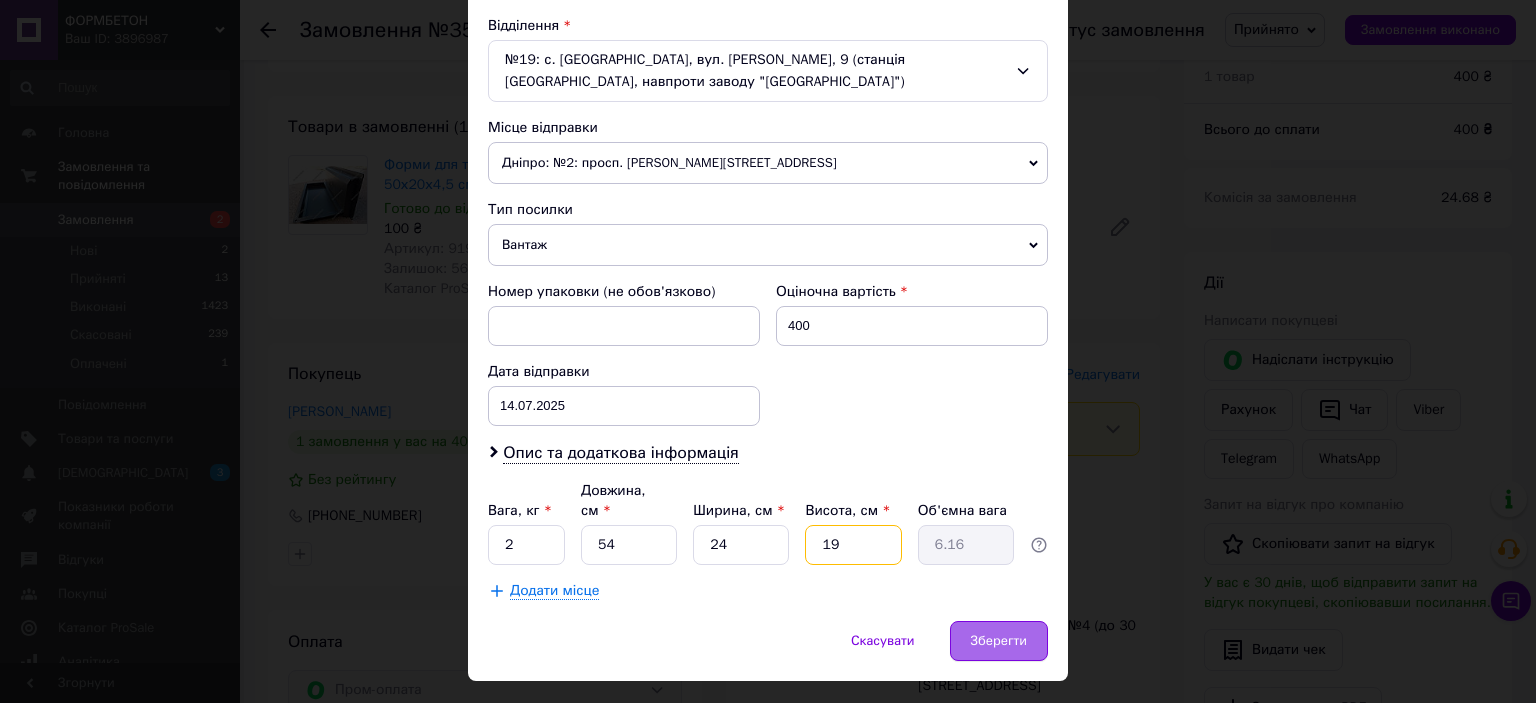 type on "19" 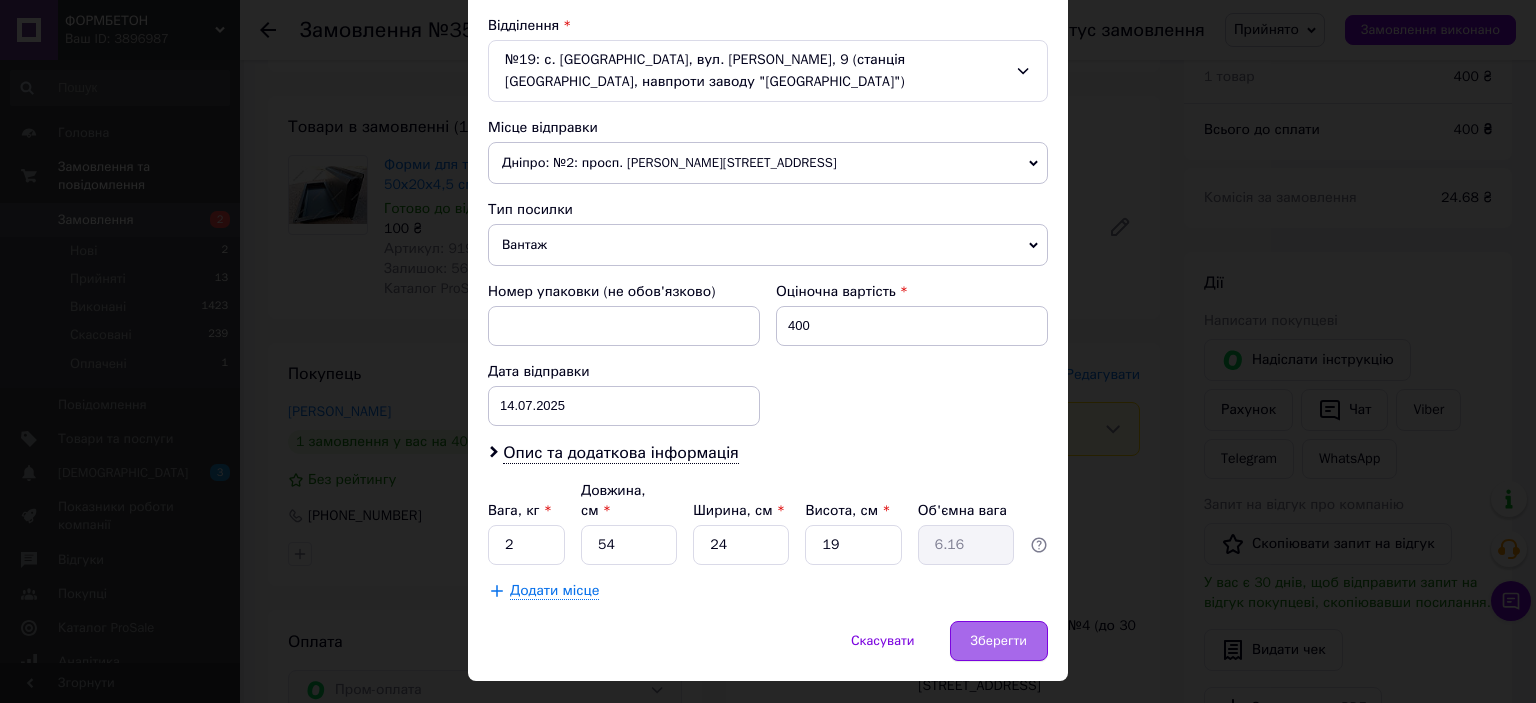 click on "Зберегти" at bounding box center (999, 641) 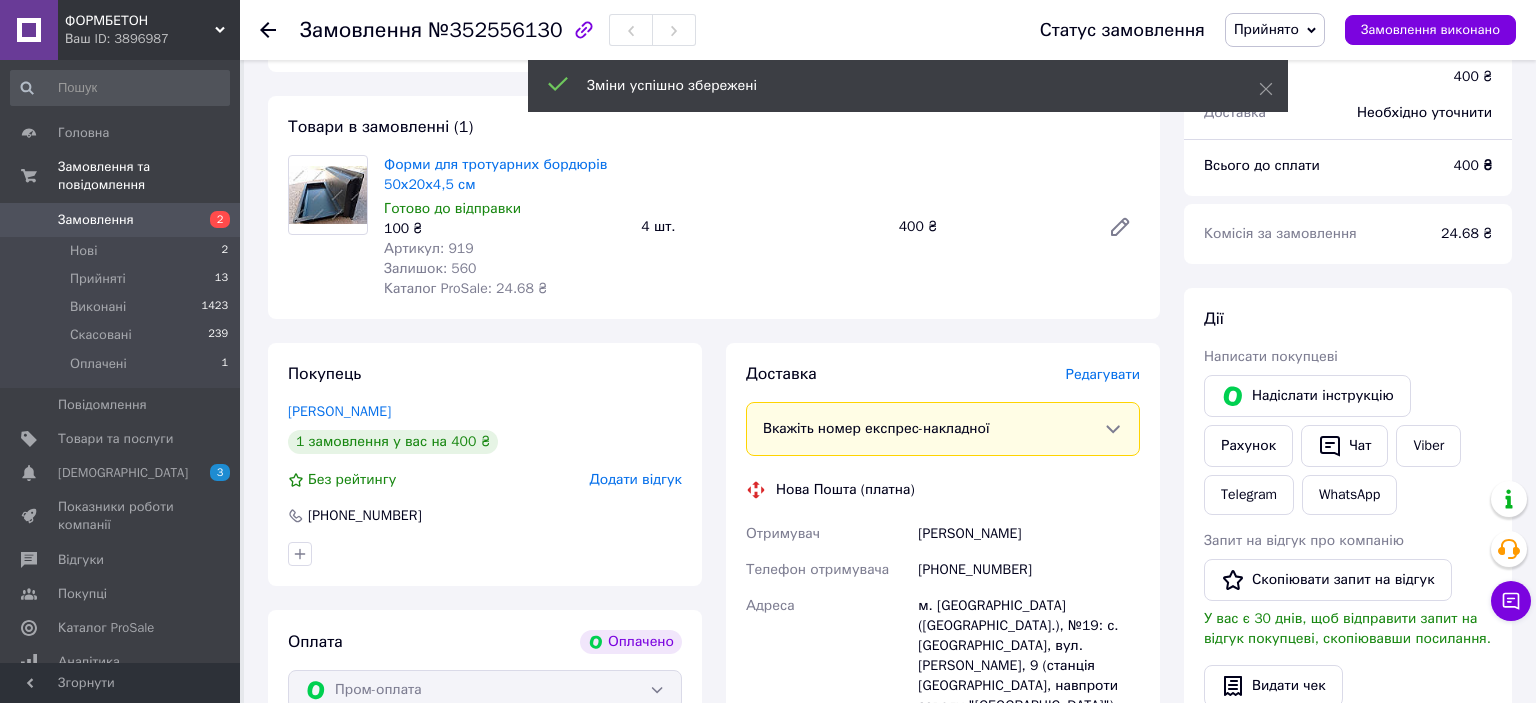 scroll, scrollTop: 950, scrollLeft: 0, axis: vertical 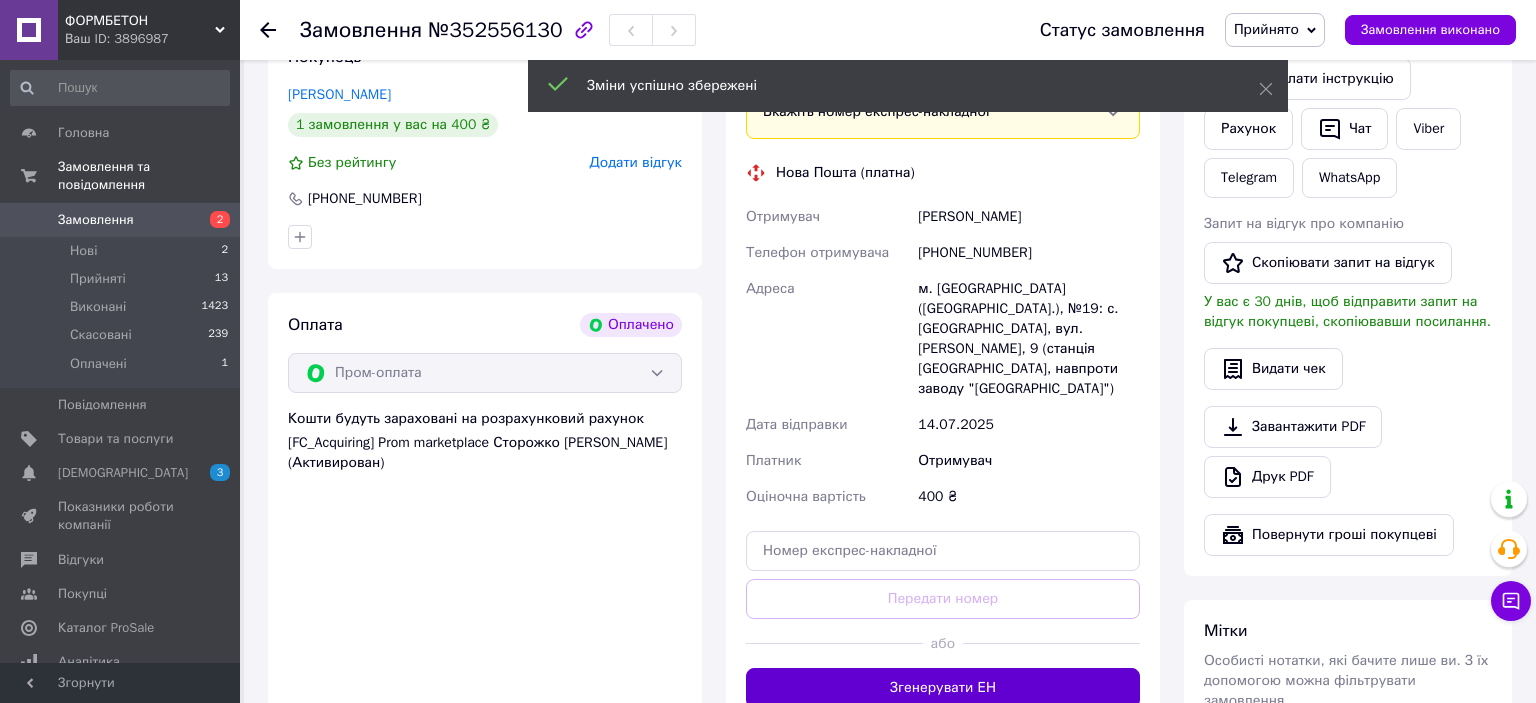 click on "Згенерувати ЕН" at bounding box center [943, 688] 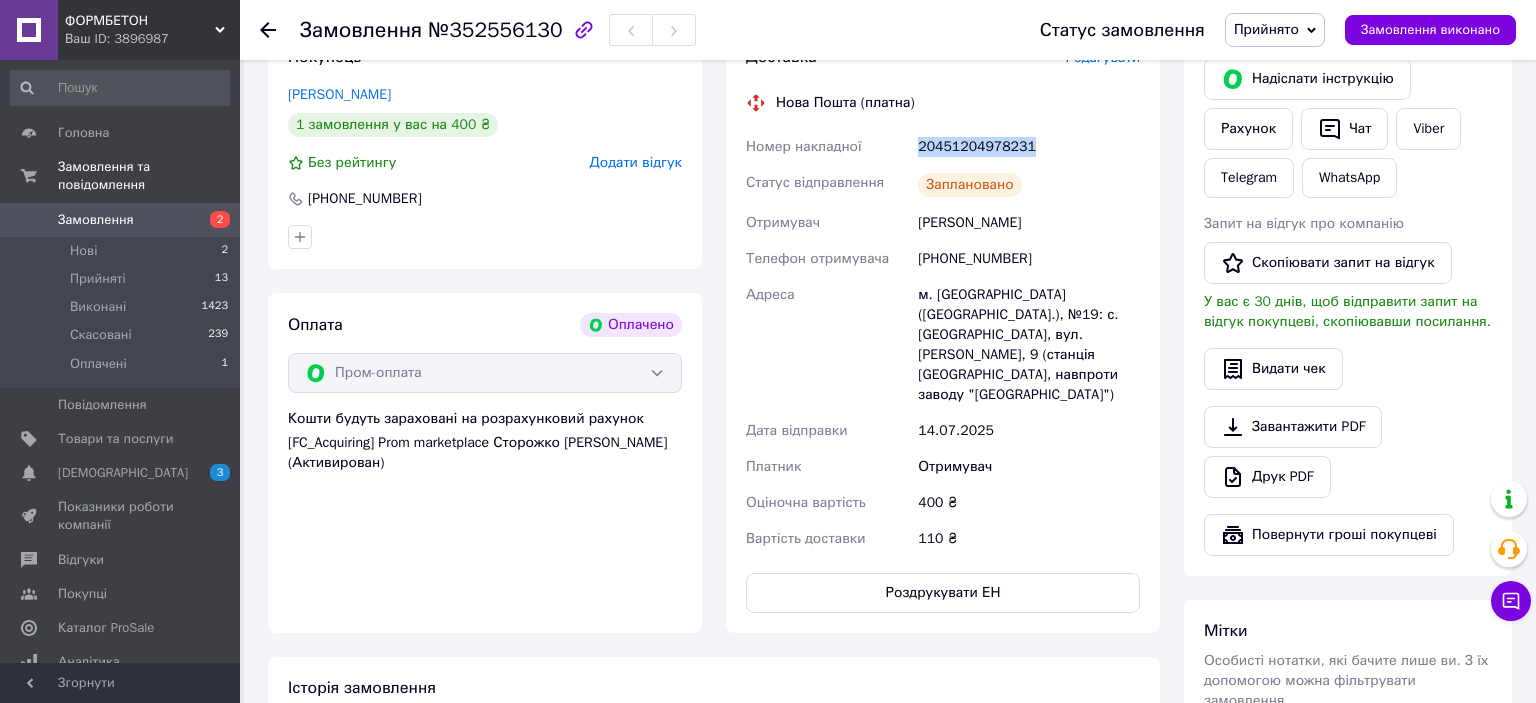 drag, startPoint x: 1037, startPoint y: 145, endPoint x: 900, endPoint y: 162, distance: 138.05072 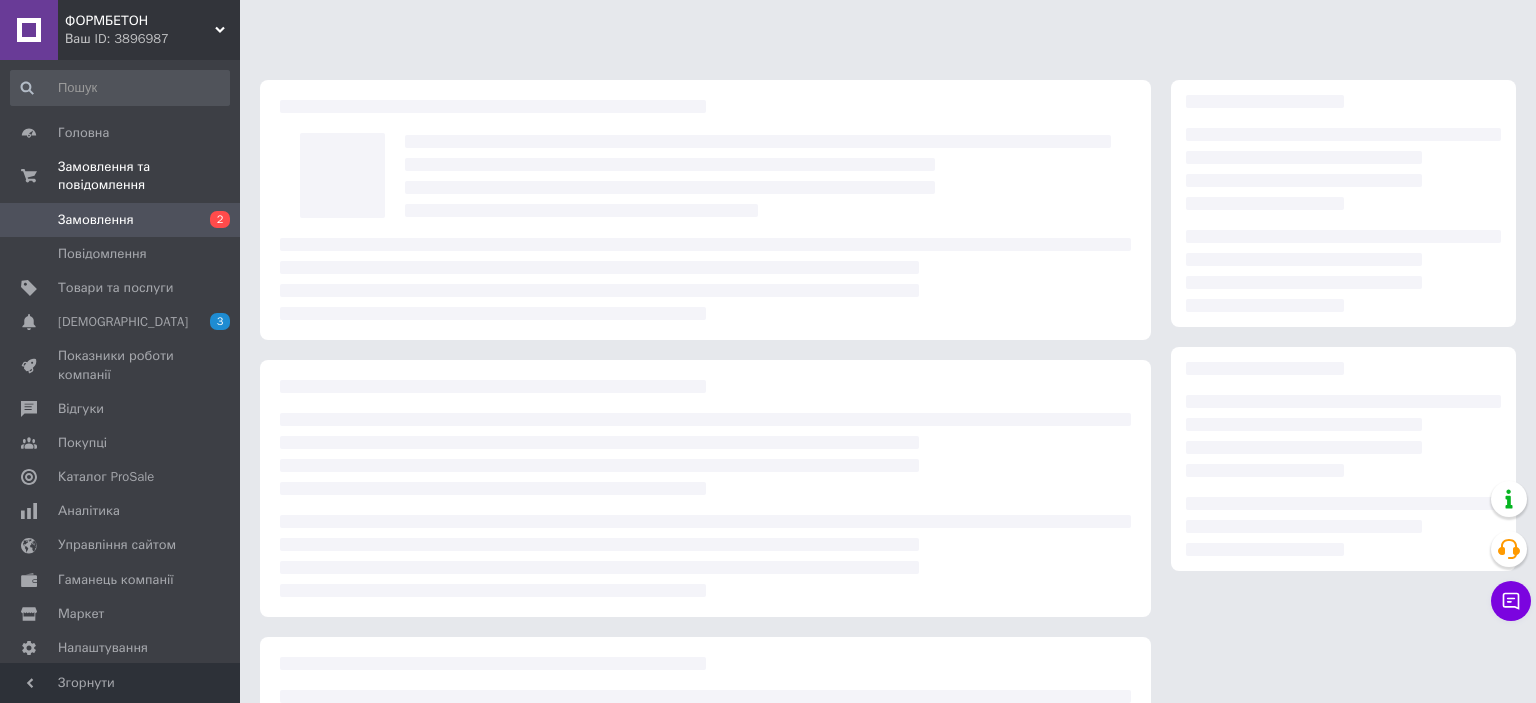scroll, scrollTop: 760, scrollLeft: 0, axis: vertical 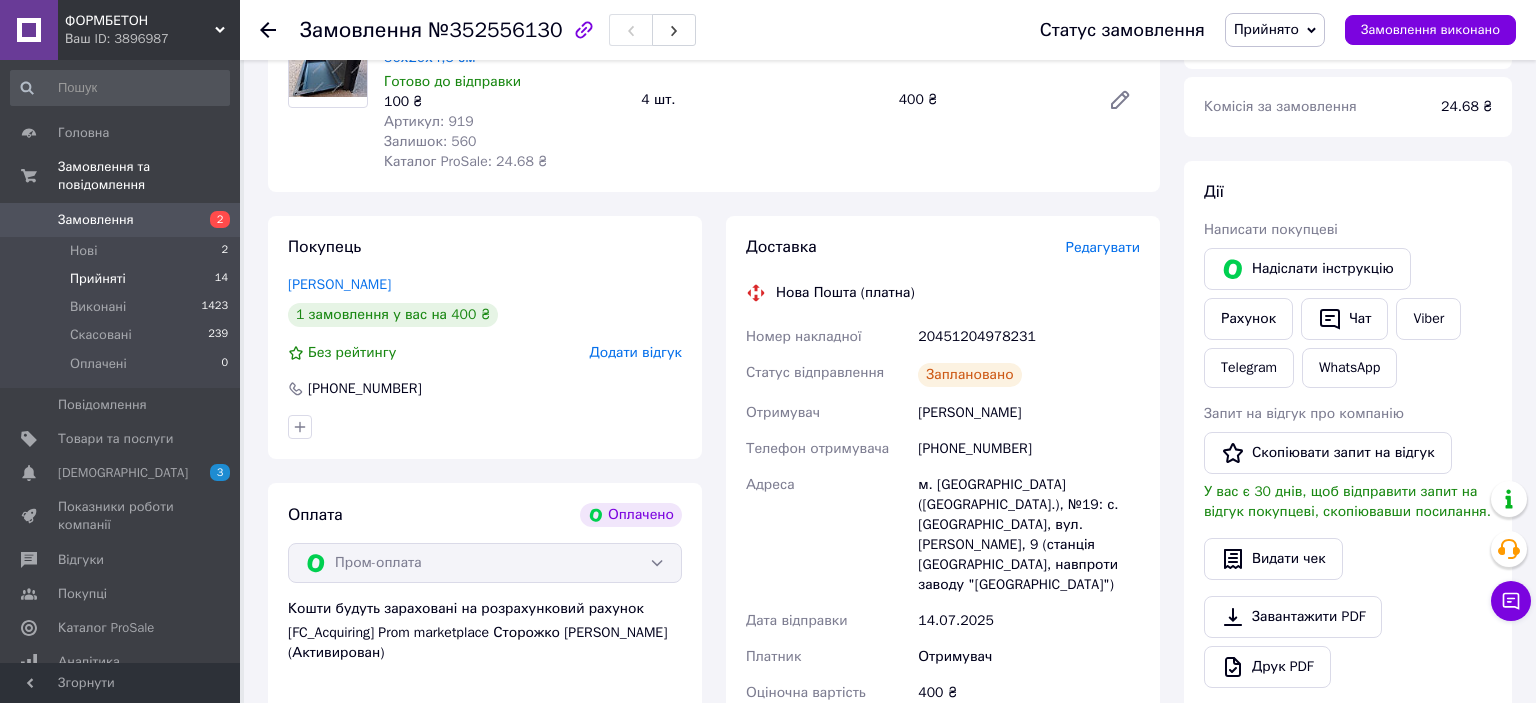 click on "Прийняті" at bounding box center [98, 279] 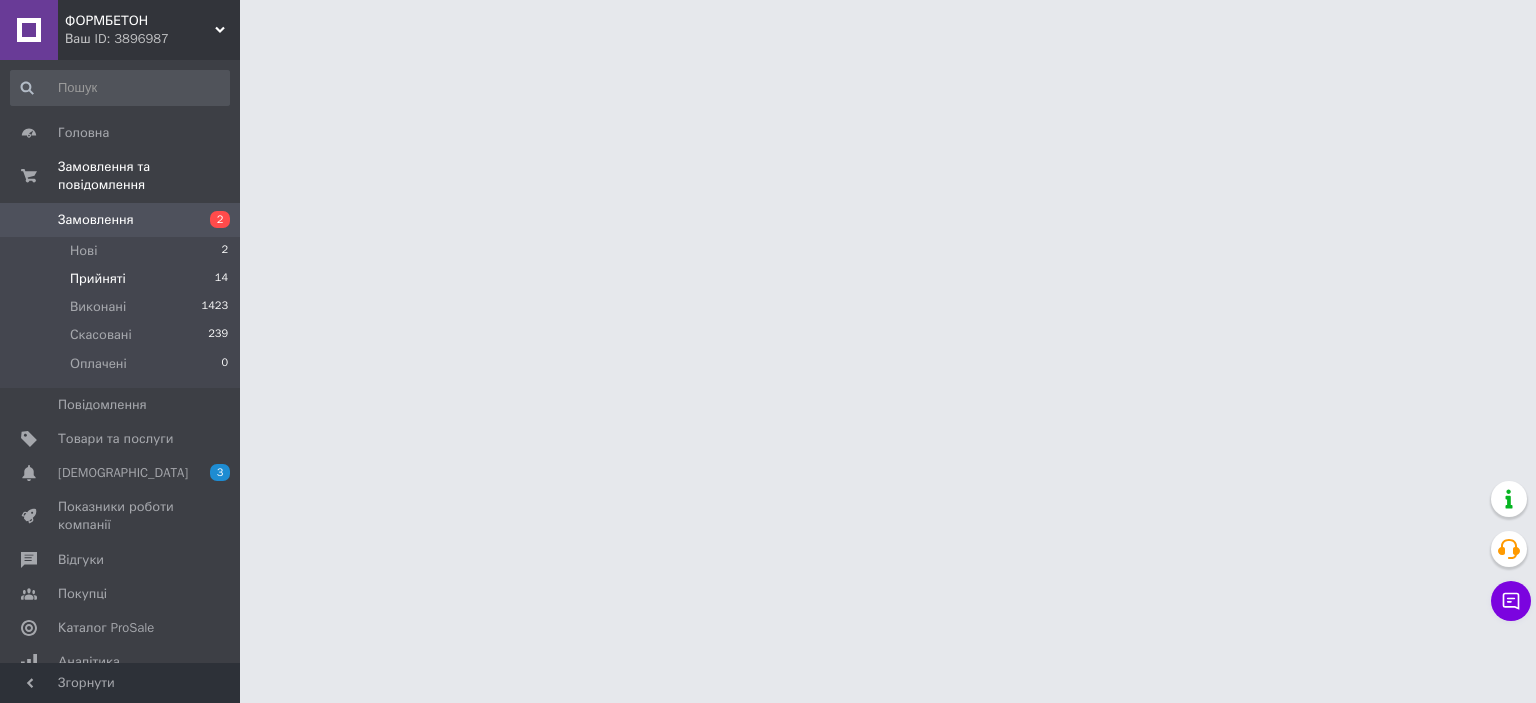 scroll, scrollTop: 0, scrollLeft: 0, axis: both 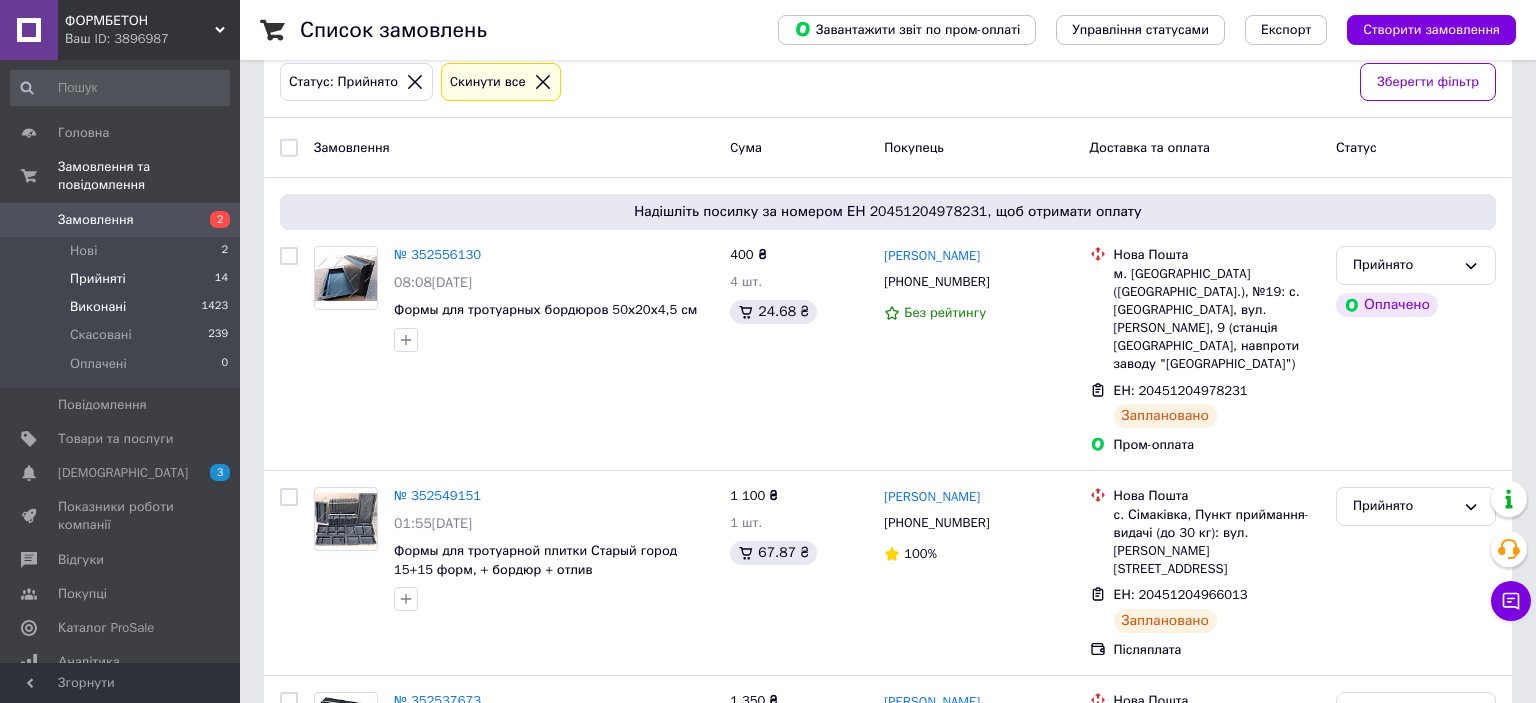 click on "Виконані" at bounding box center [98, 307] 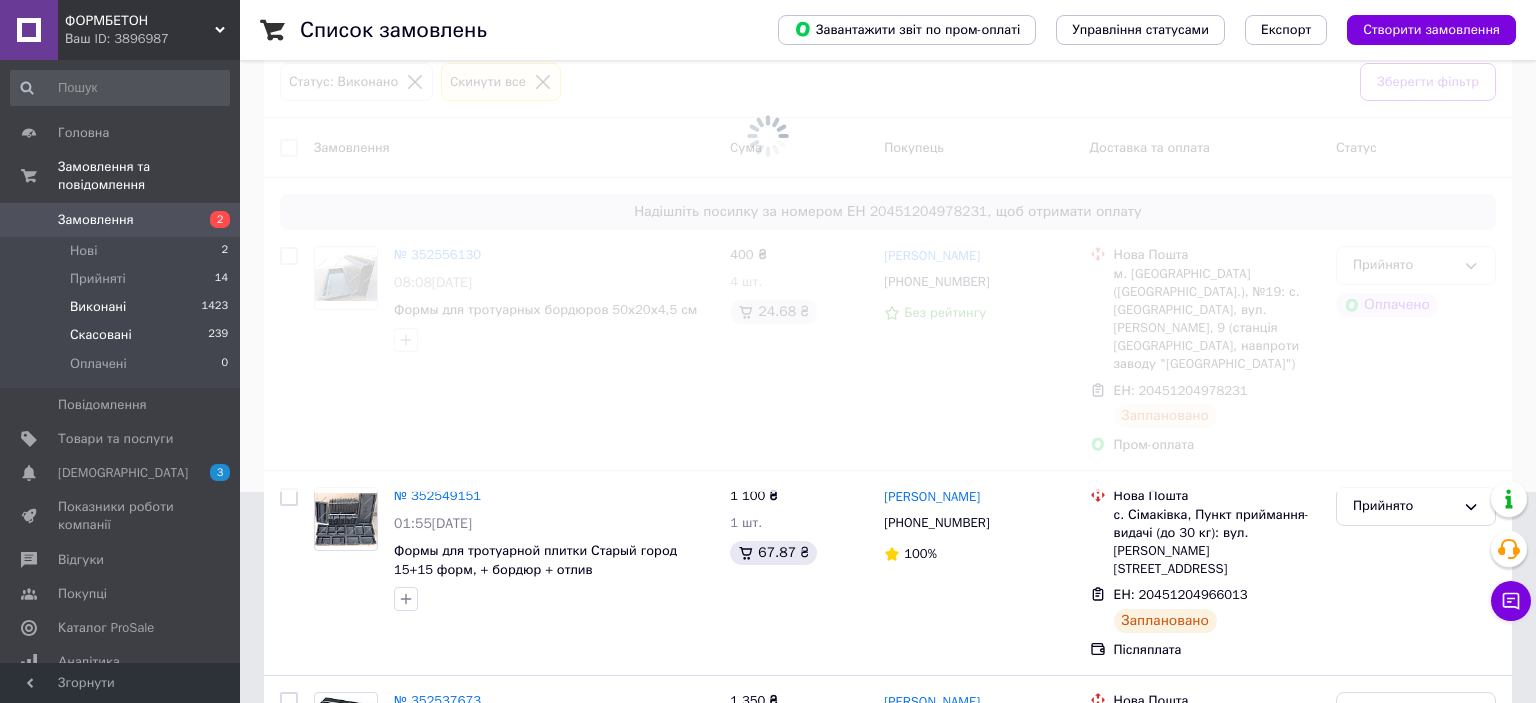 click on "Скасовані" at bounding box center (101, 335) 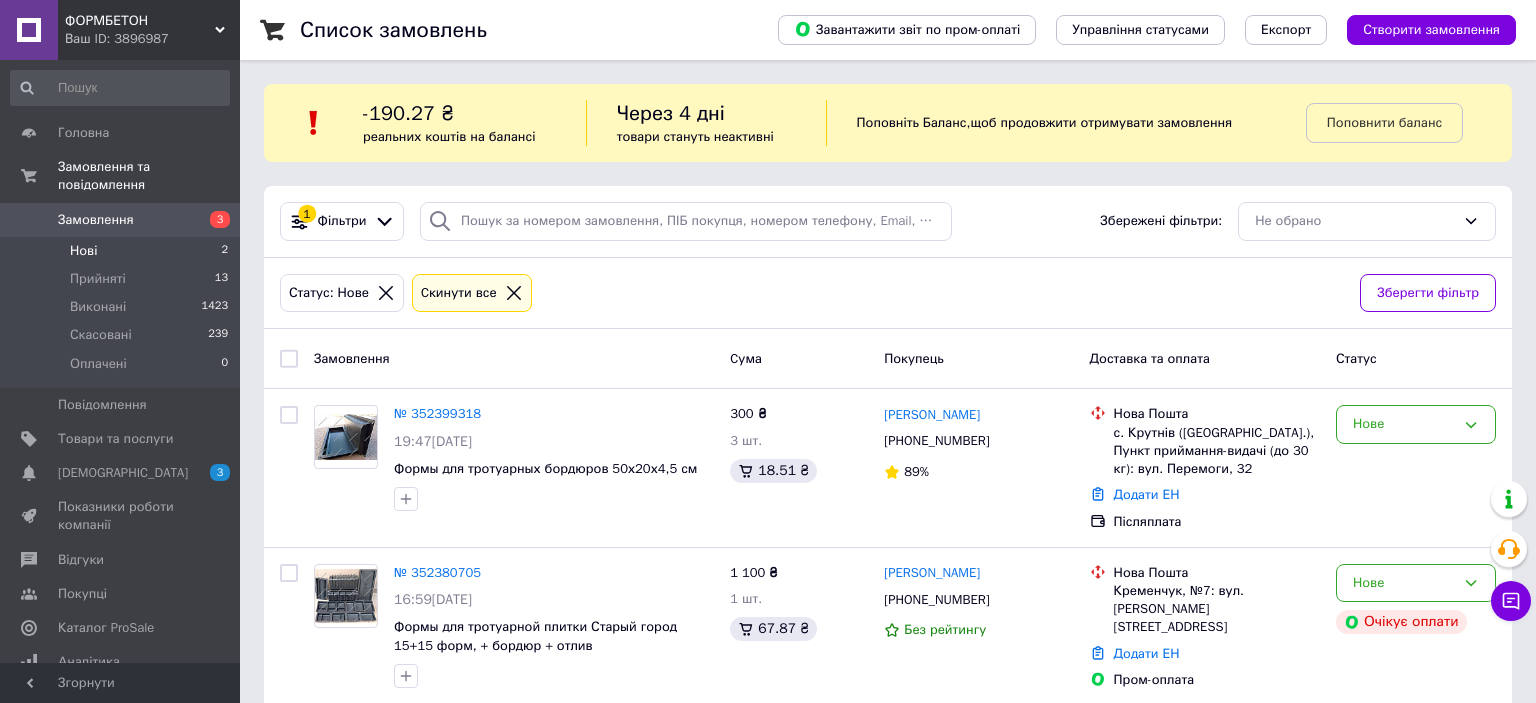 scroll, scrollTop: 0, scrollLeft: 0, axis: both 